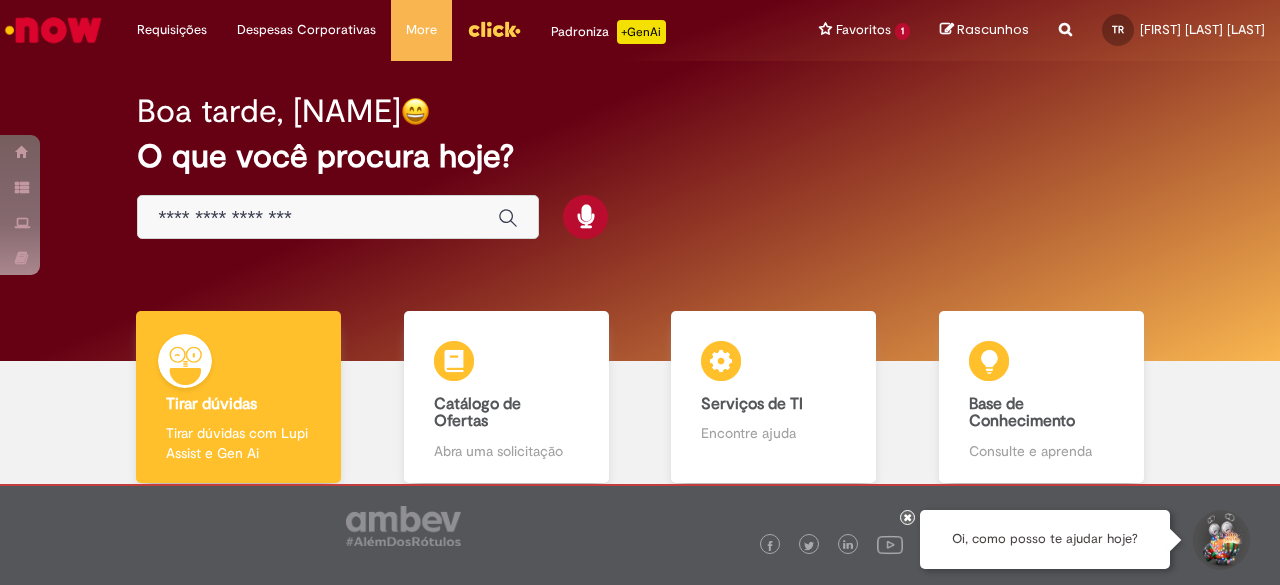 scroll, scrollTop: 0, scrollLeft: 0, axis: both 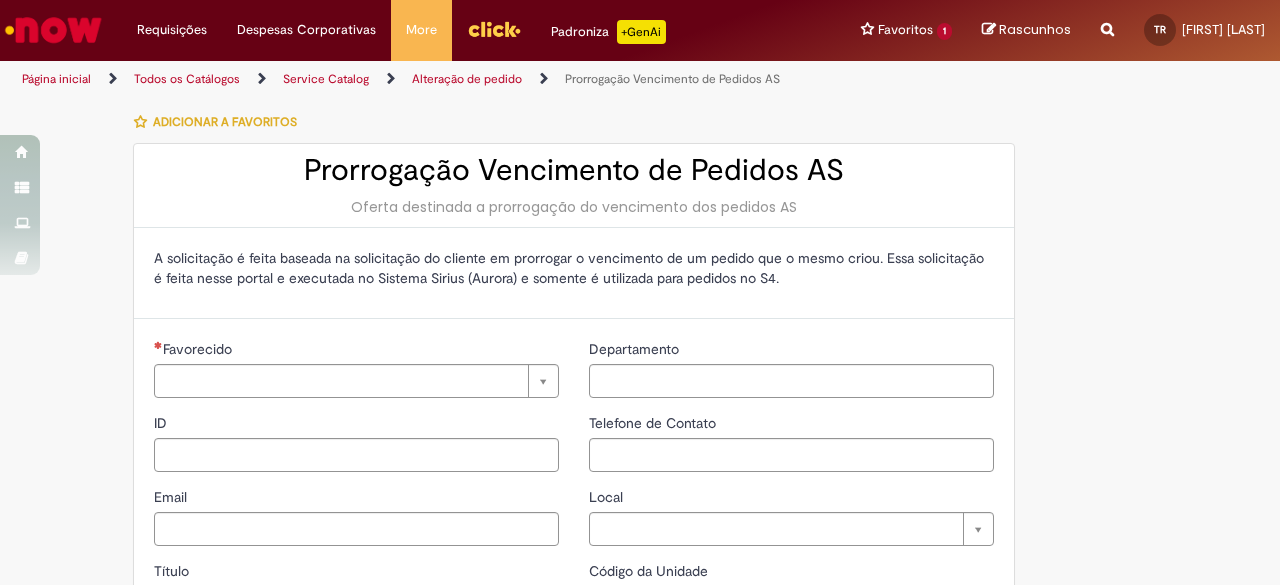 type on "********" 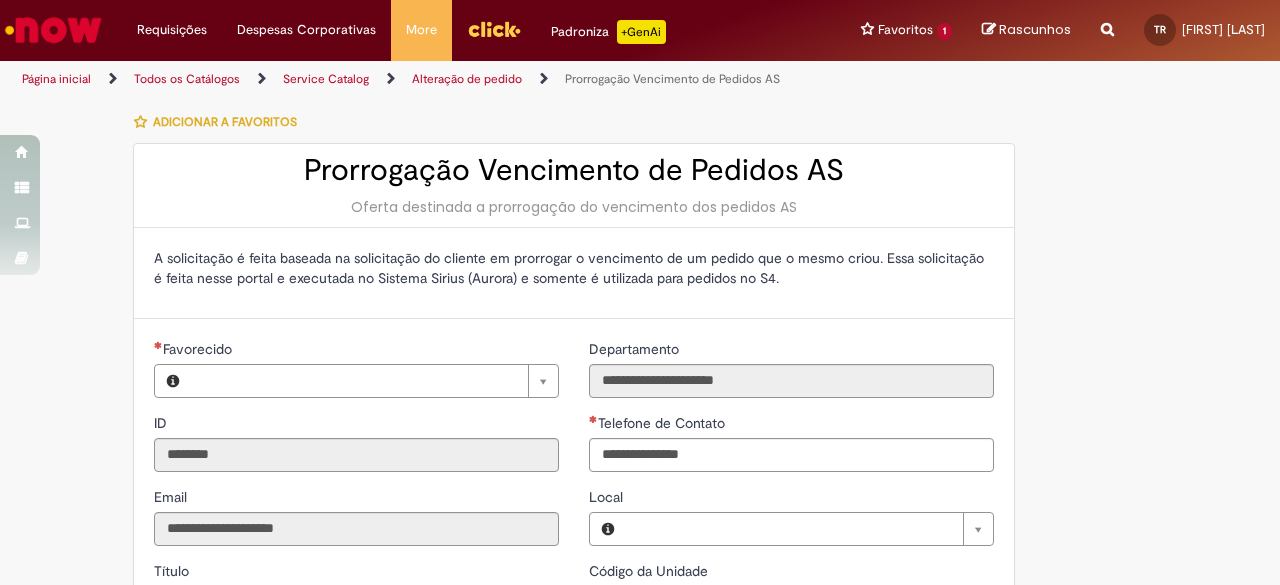 type on "**********" 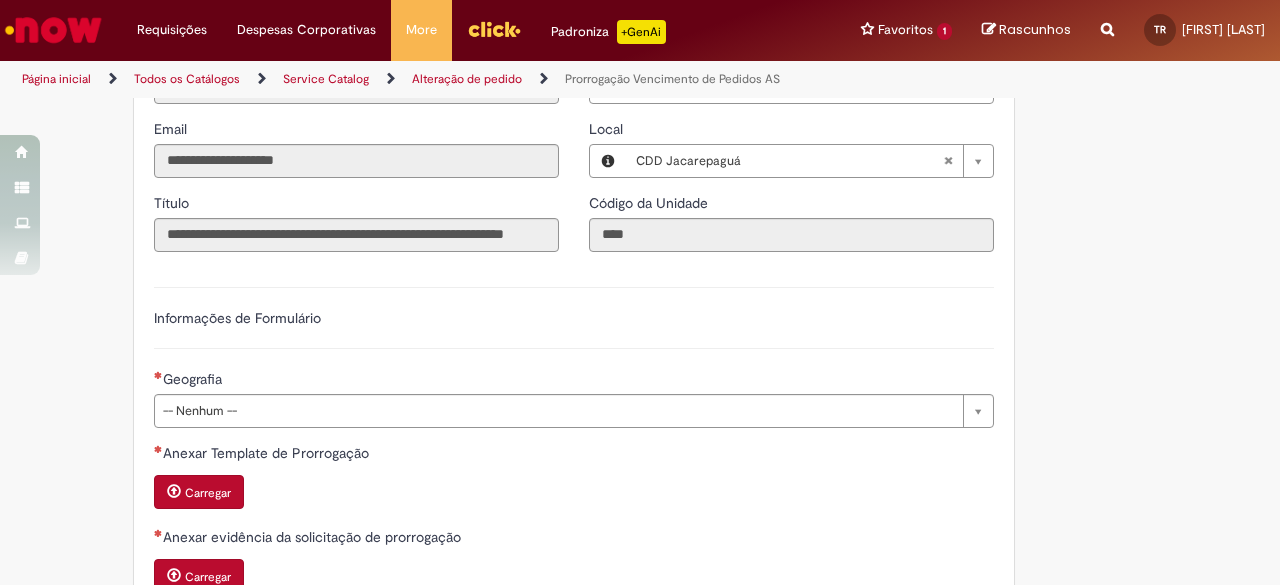 scroll, scrollTop: 400, scrollLeft: 0, axis: vertical 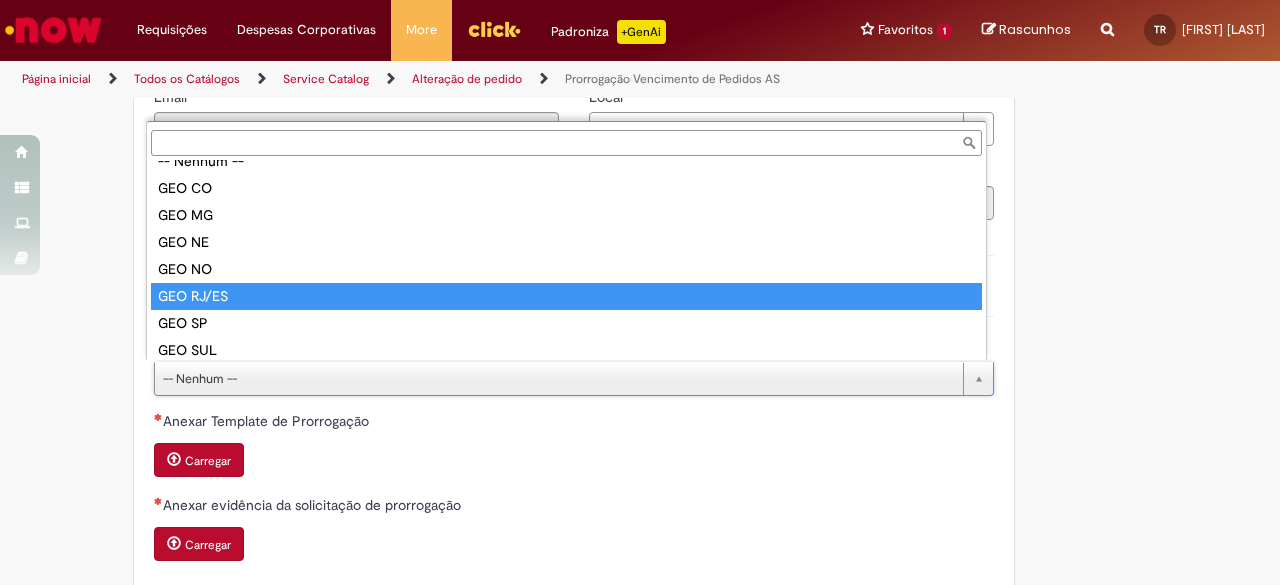 type on "*********" 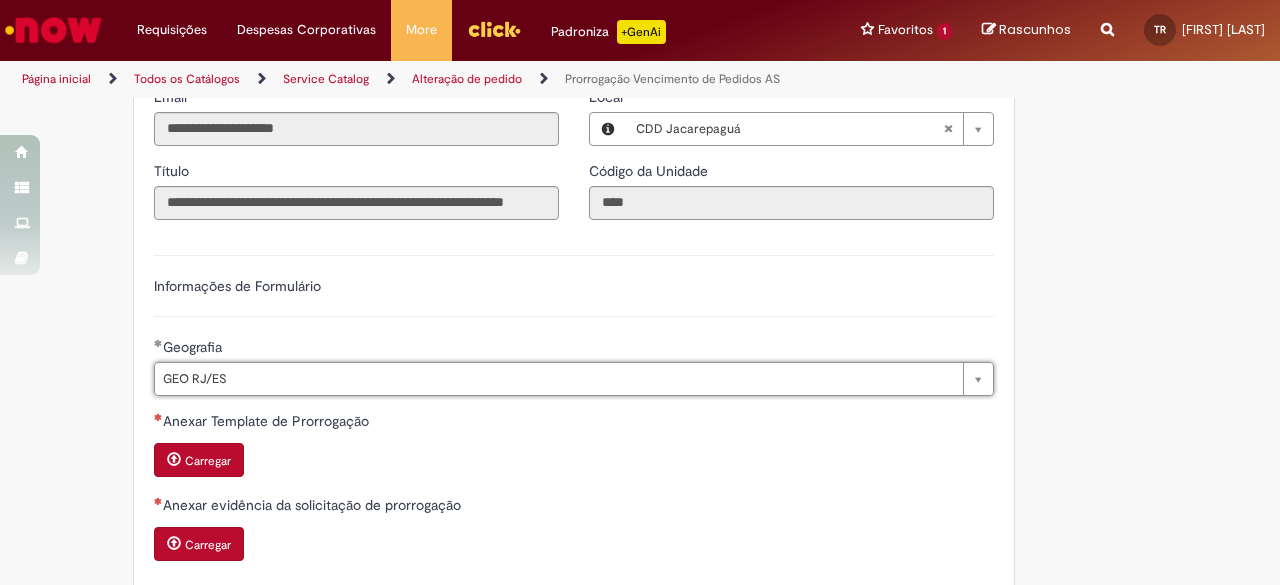 type 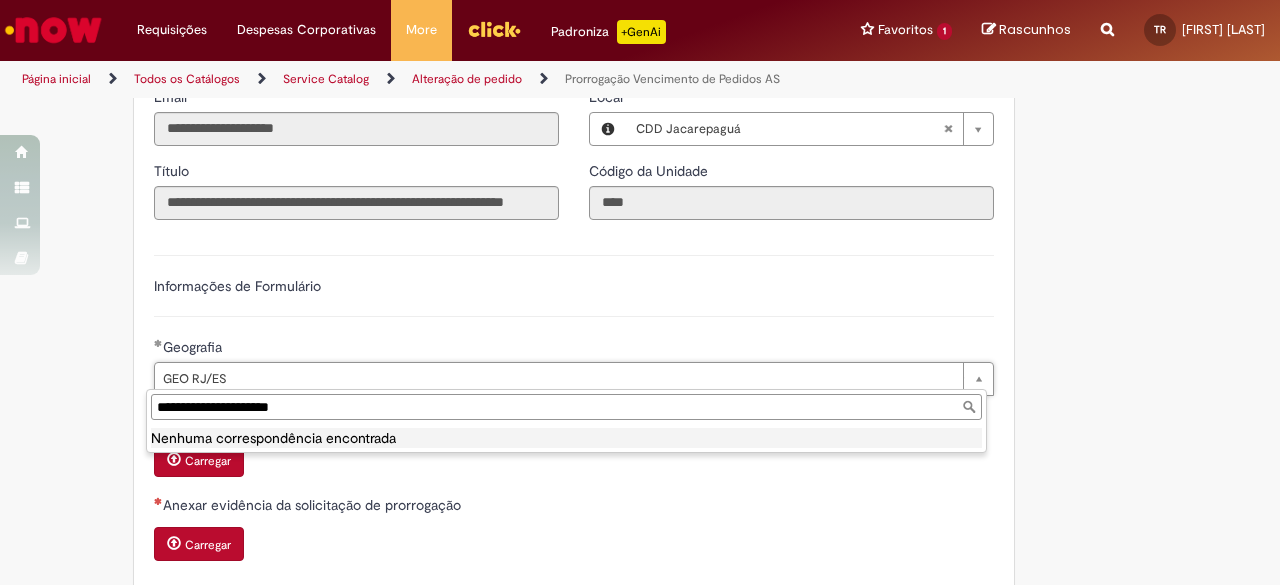type on "*********" 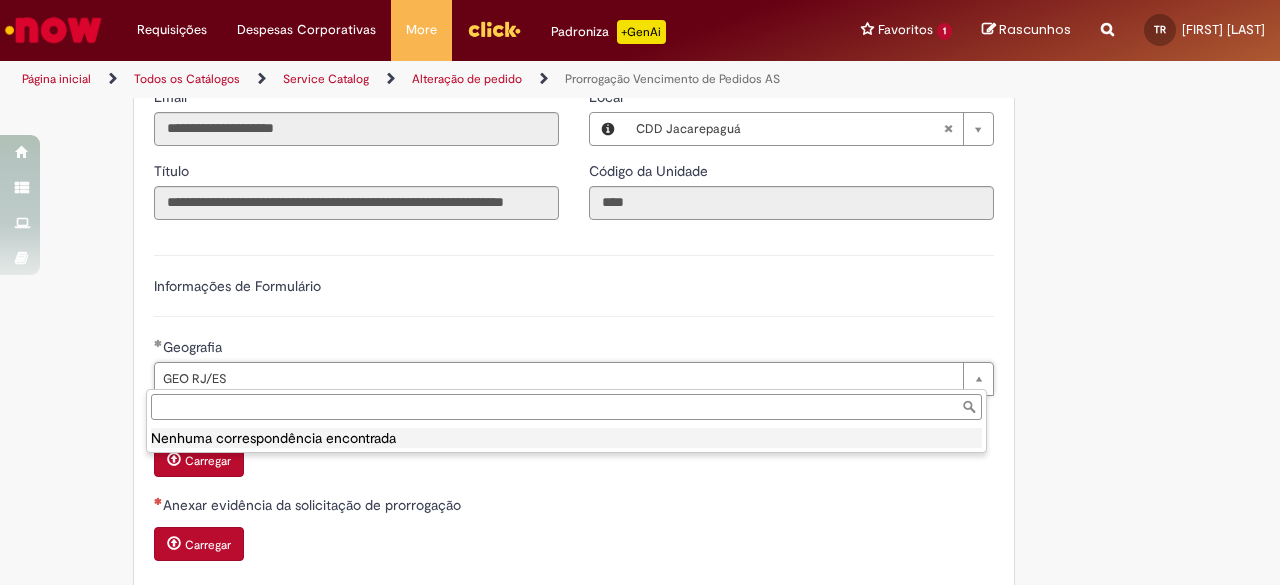 scroll, scrollTop: 0, scrollLeft: 70, axis: horizontal 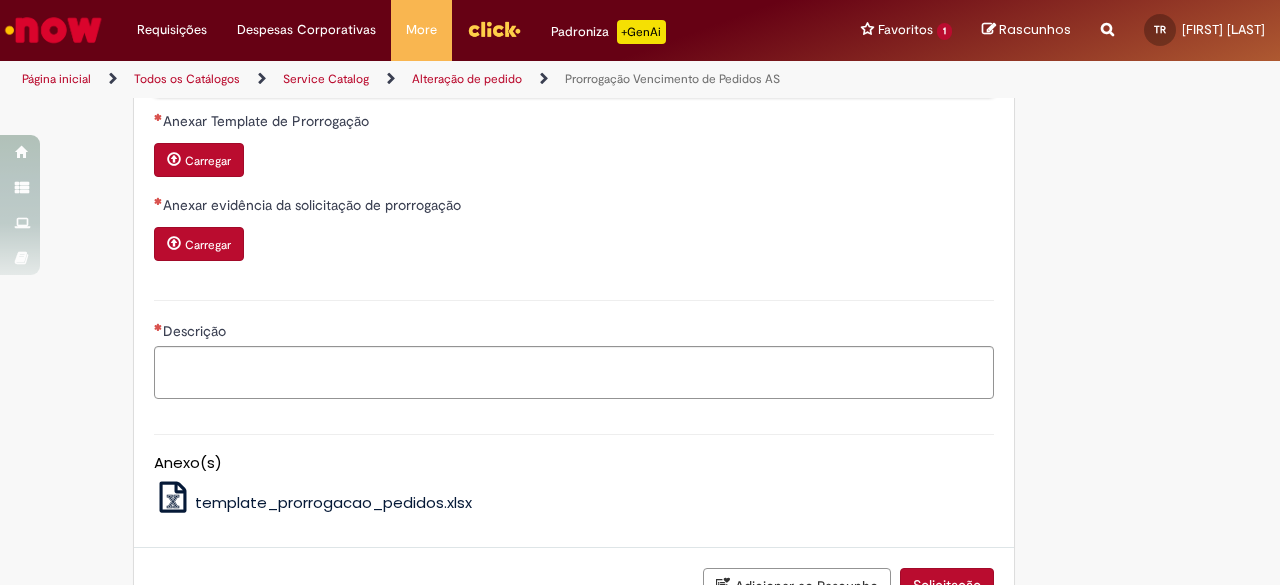 click on "template_prorrogacao_pedidos.xlsx" at bounding box center [333, 502] 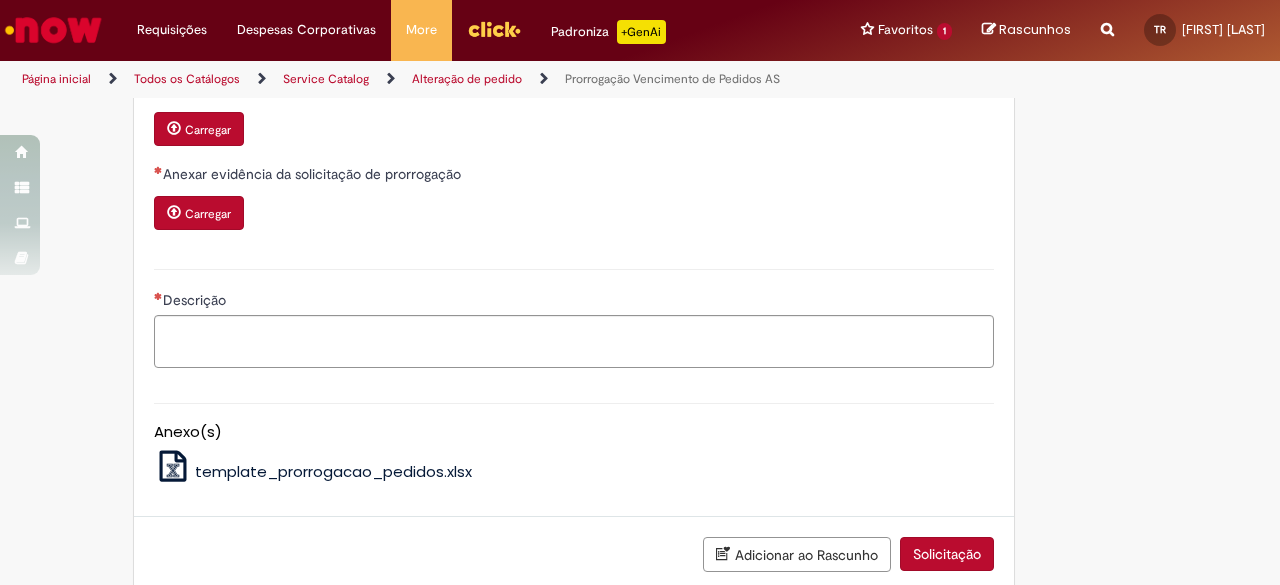 scroll, scrollTop: 641, scrollLeft: 0, axis: vertical 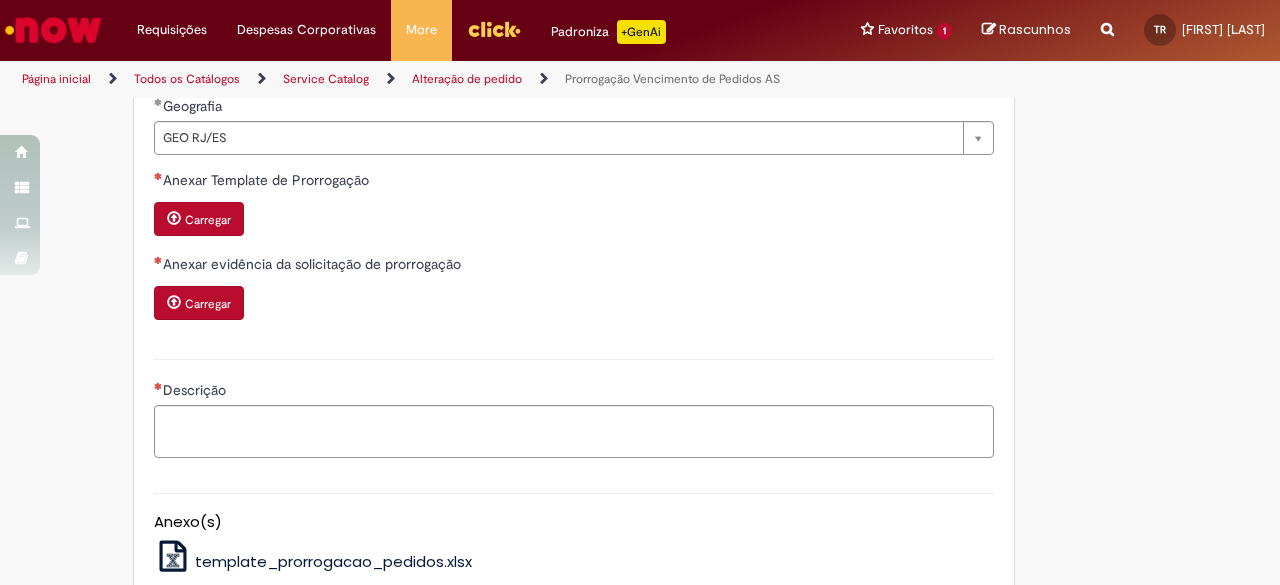 click on "Carregar" at bounding box center [208, 220] 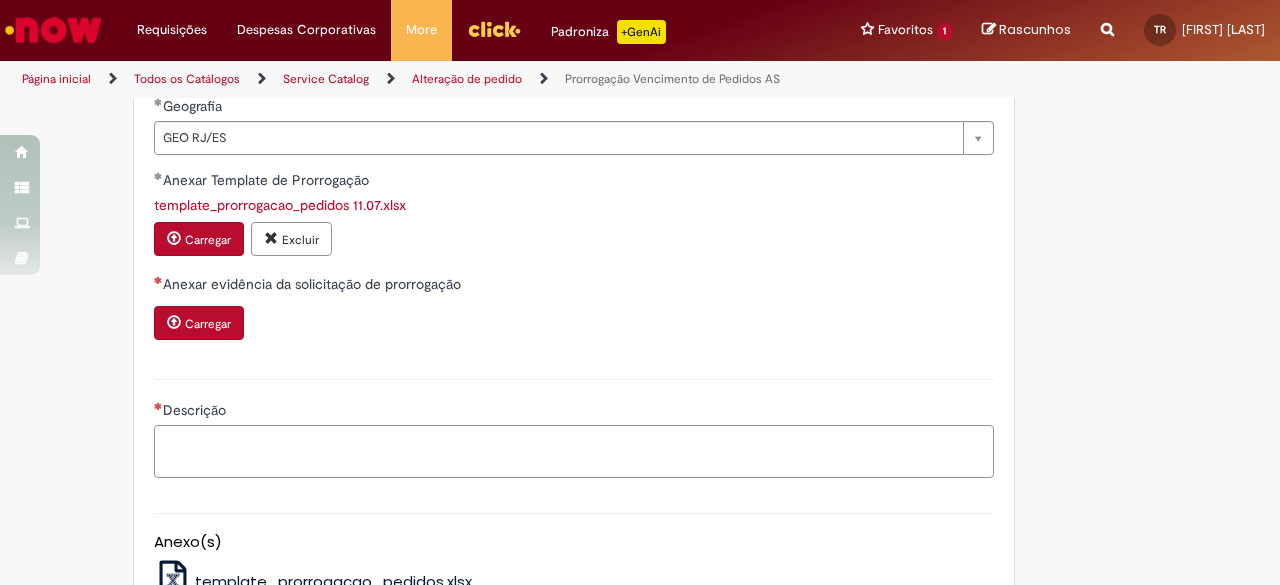 click on "Descrição" at bounding box center [574, 451] 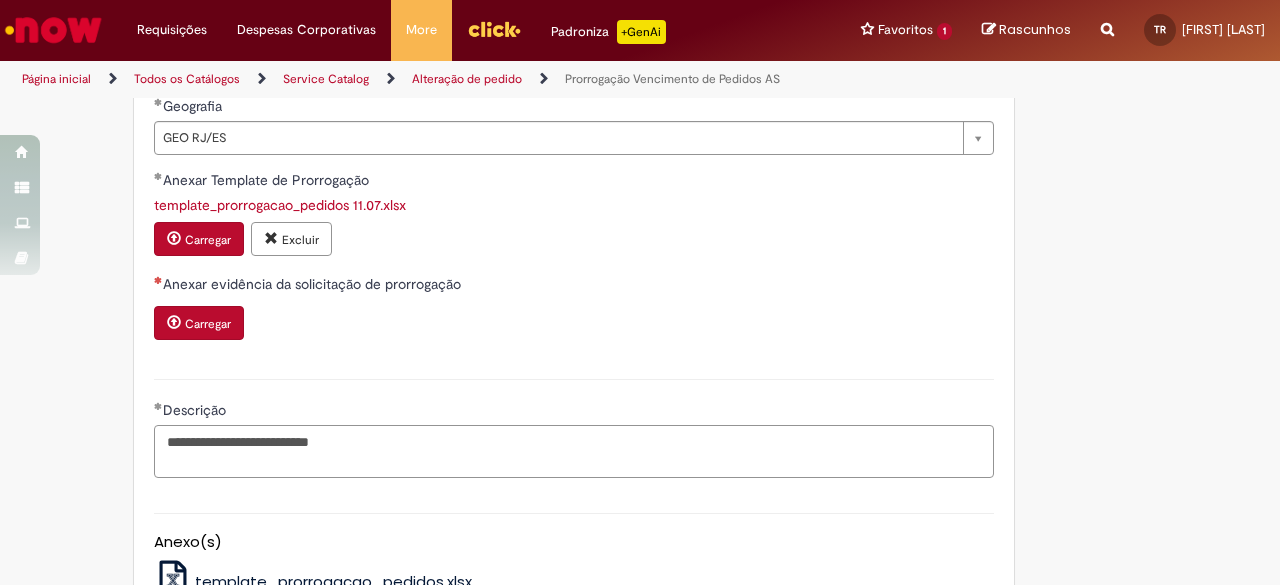 type on "**********" 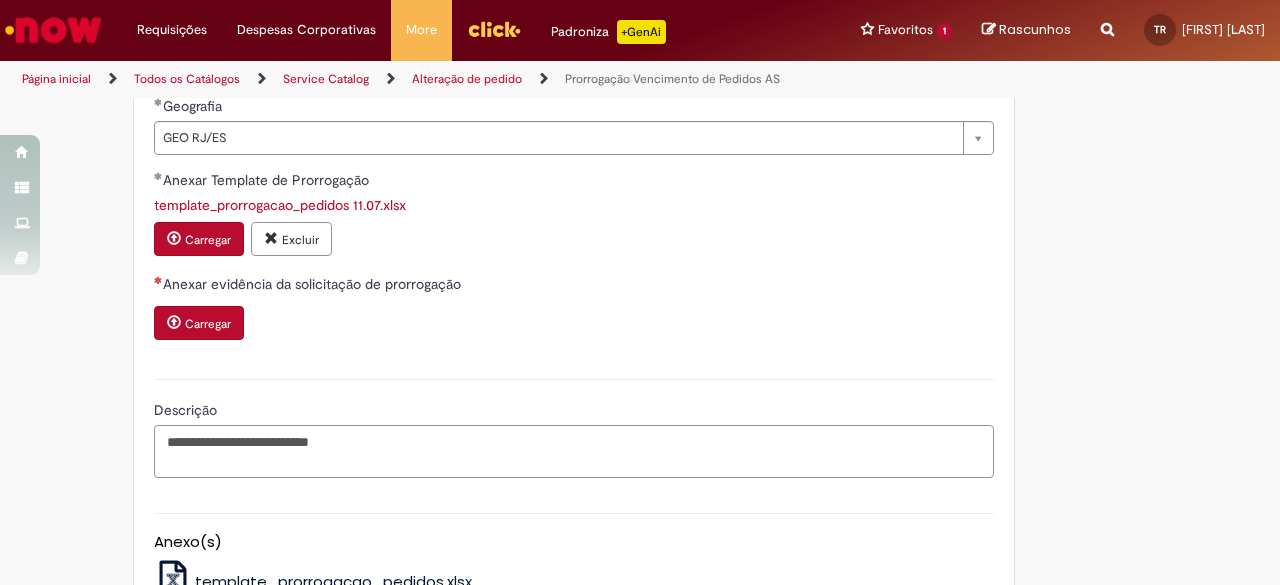 click on "**********" at bounding box center (574, 451) 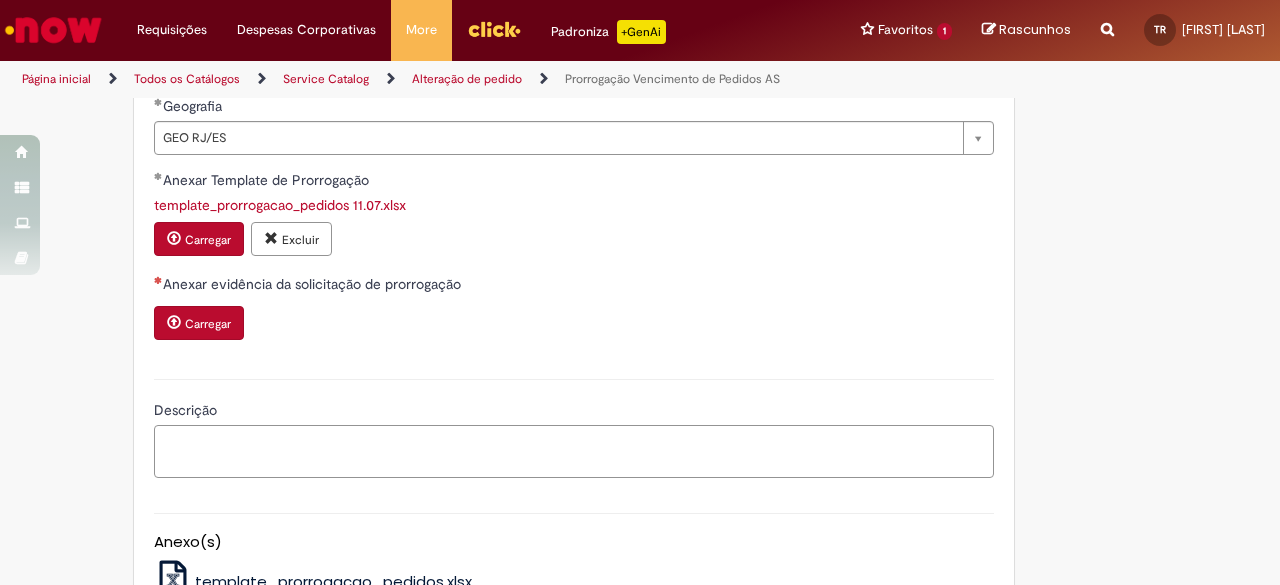 paste on "**********" 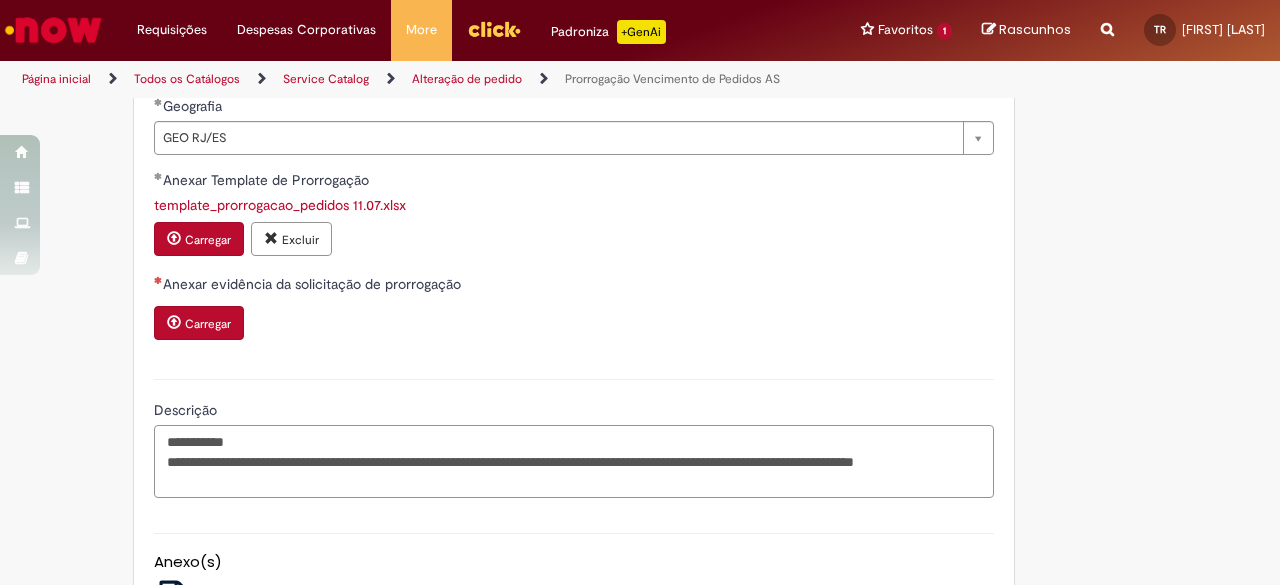 click on "**********" at bounding box center (574, 461) 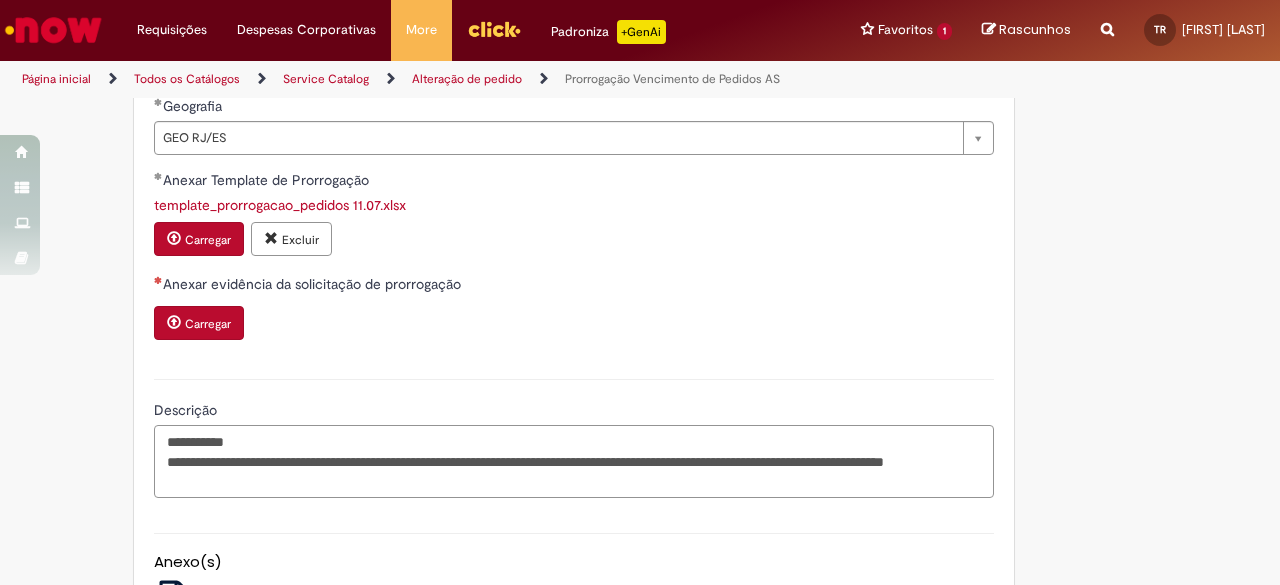 click on "**********" at bounding box center (574, 461) 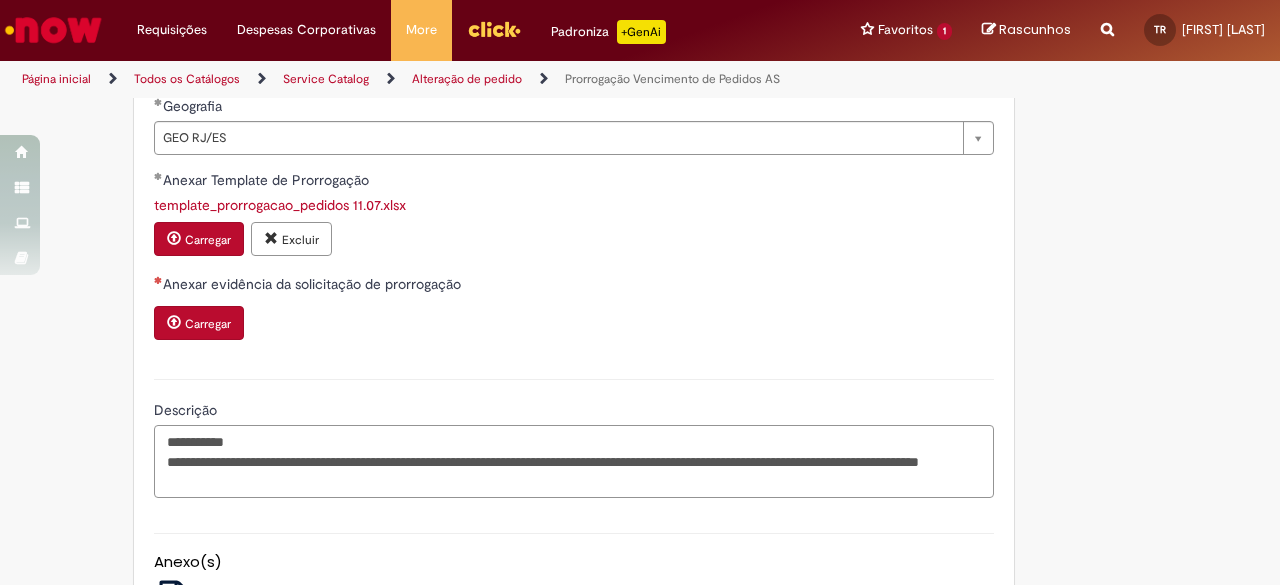 drag, startPoint x: 852, startPoint y: 455, endPoint x: 921, endPoint y: 450, distance: 69.18092 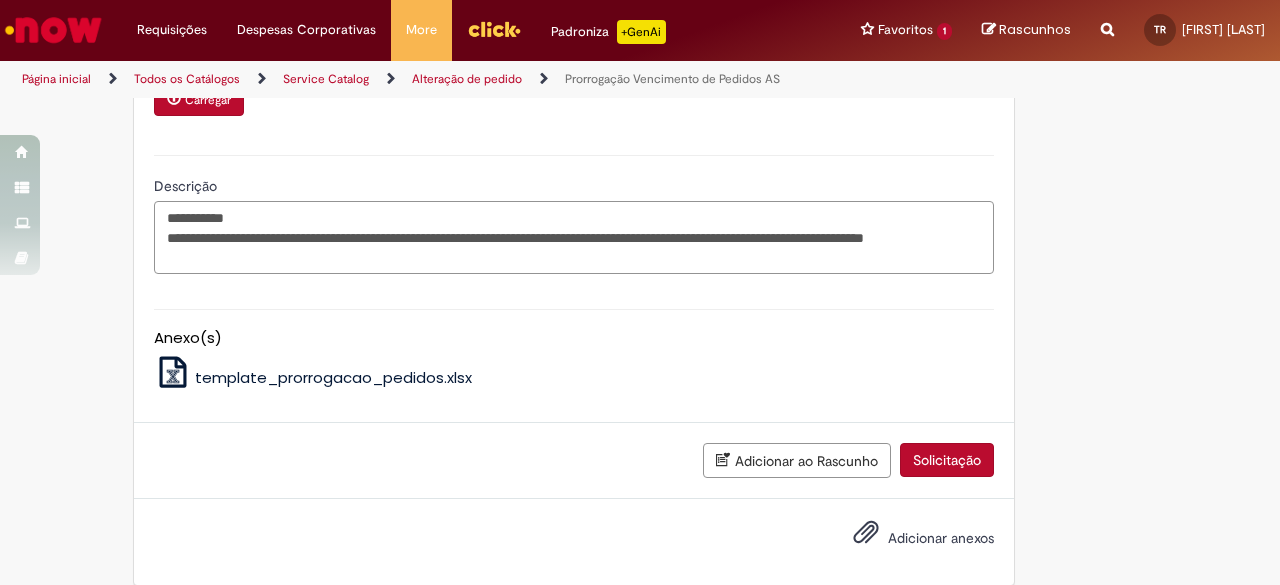 scroll, scrollTop: 881, scrollLeft: 0, axis: vertical 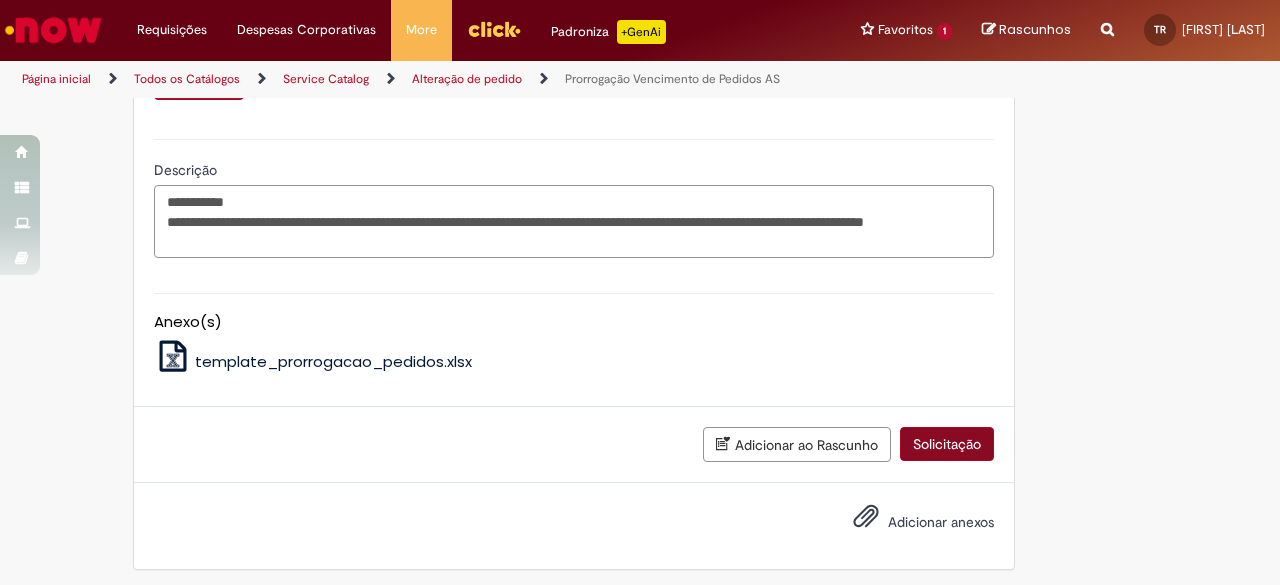 type on "**********" 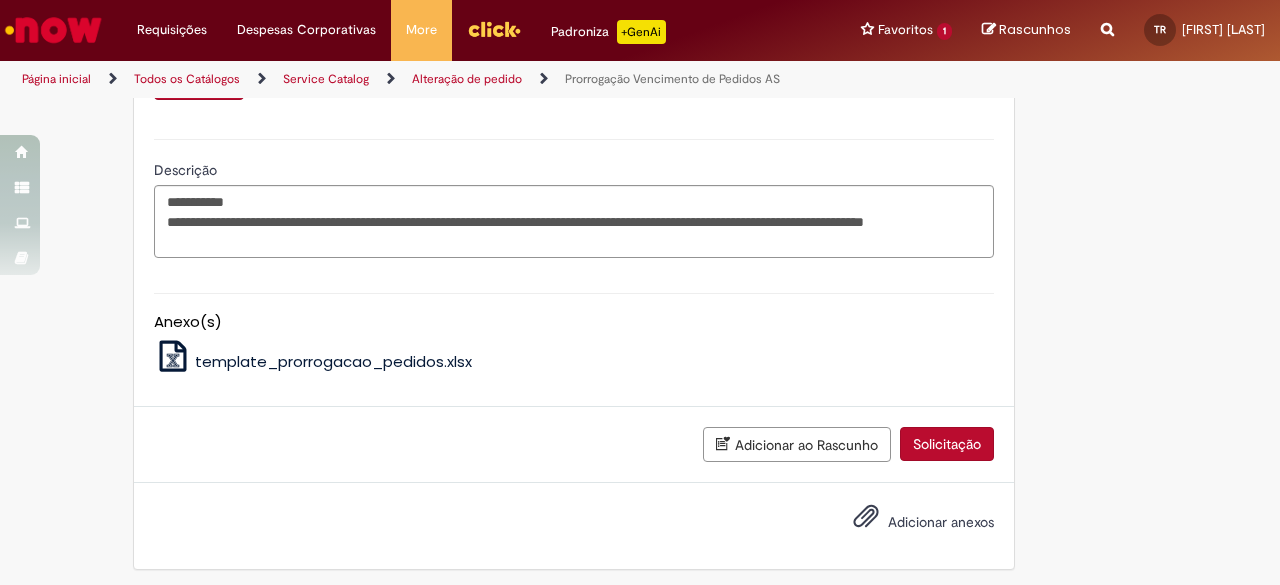 click on "Solicitação" at bounding box center [947, 444] 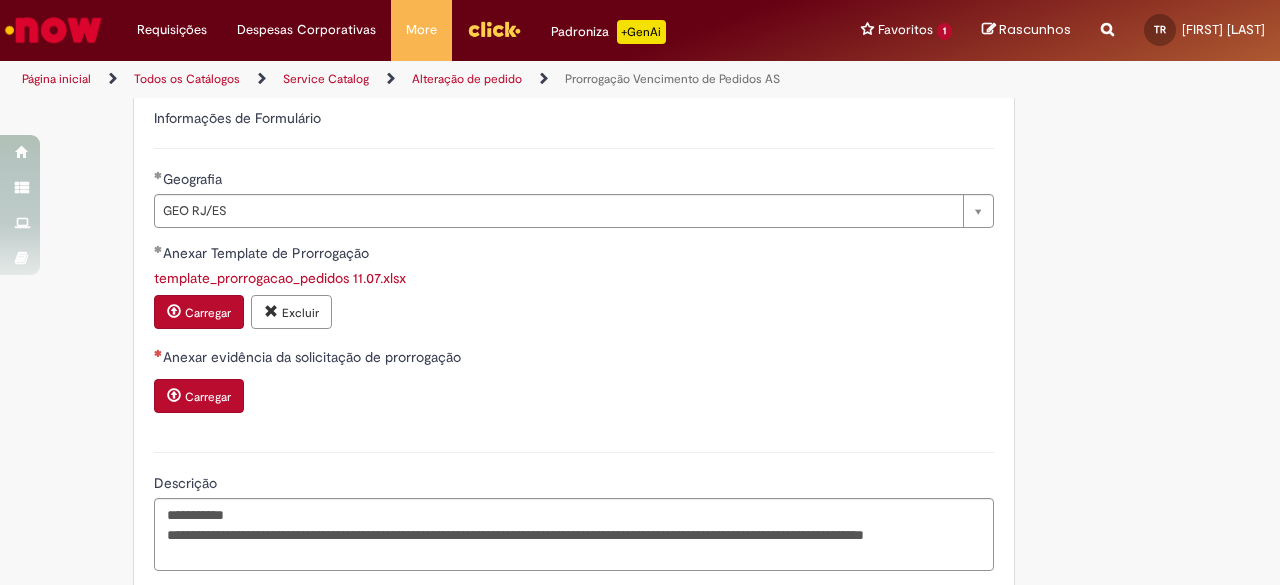scroll, scrollTop: 600, scrollLeft: 0, axis: vertical 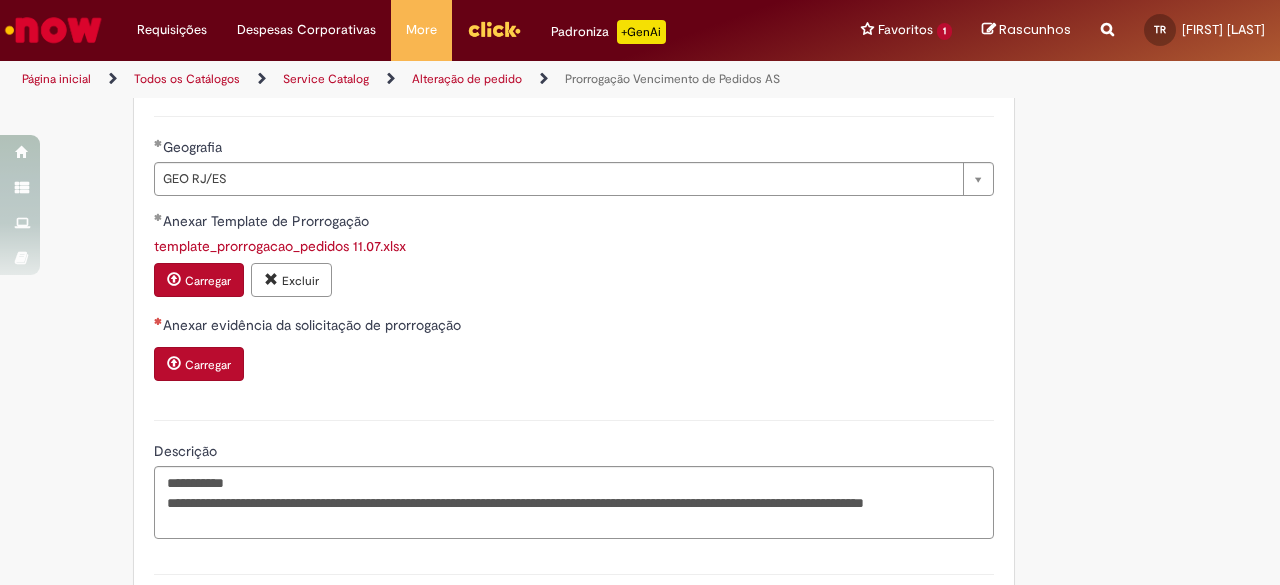 click on "Carregar" at bounding box center [208, 365] 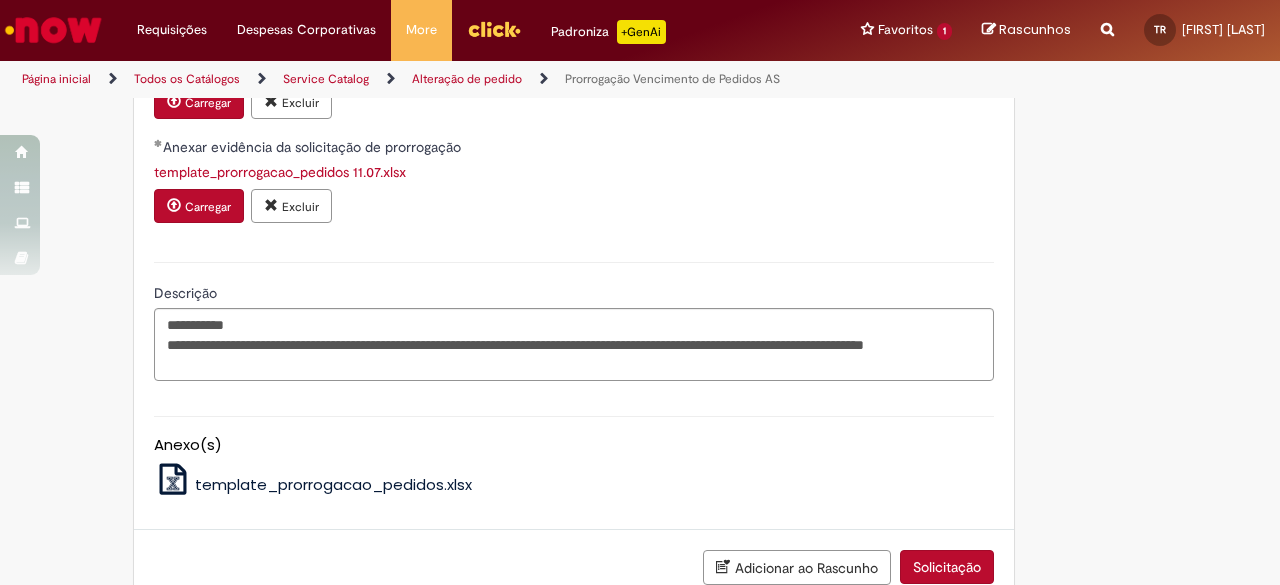scroll, scrollTop: 901, scrollLeft: 0, axis: vertical 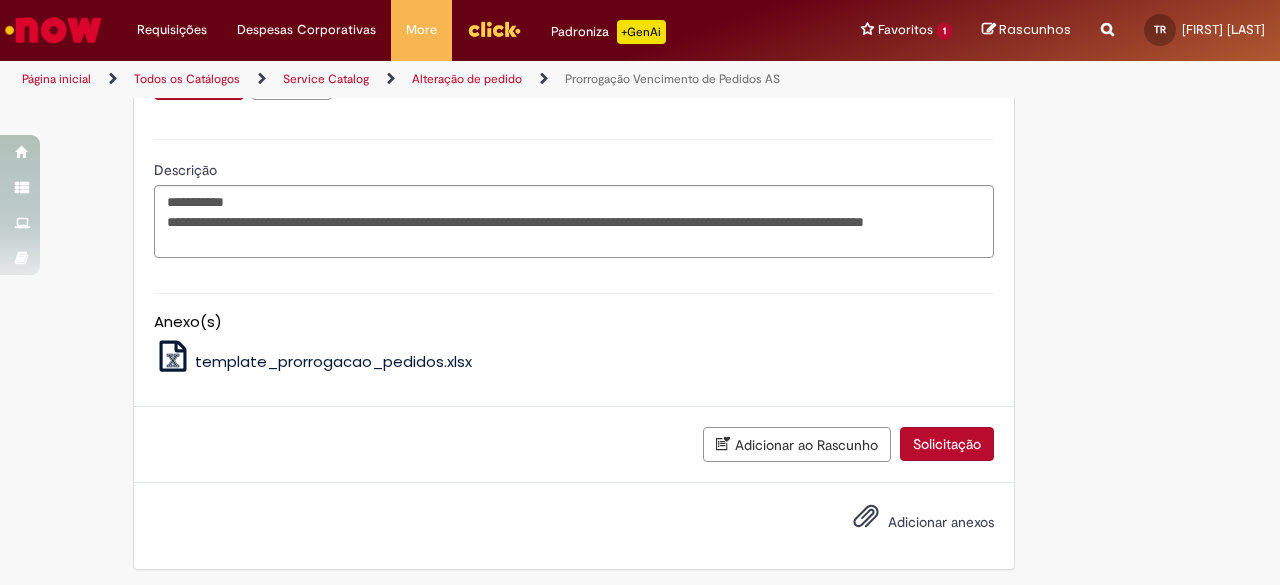 click on "Solicitação" at bounding box center [947, 444] 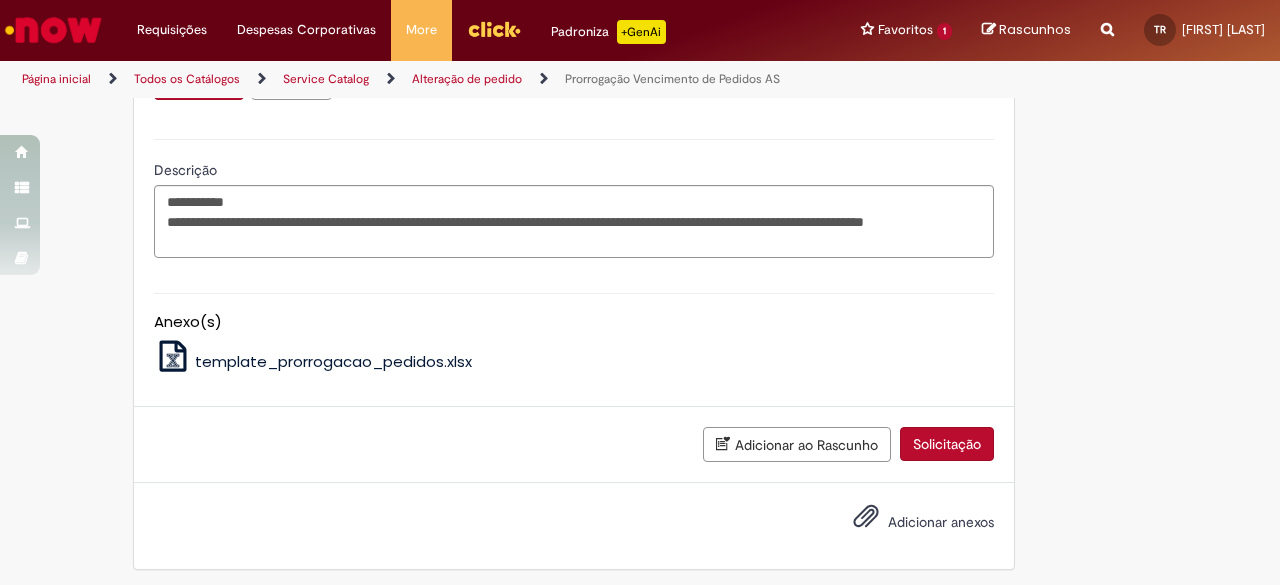 scroll, scrollTop: 856, scrollLeft: 0, axis: vertical 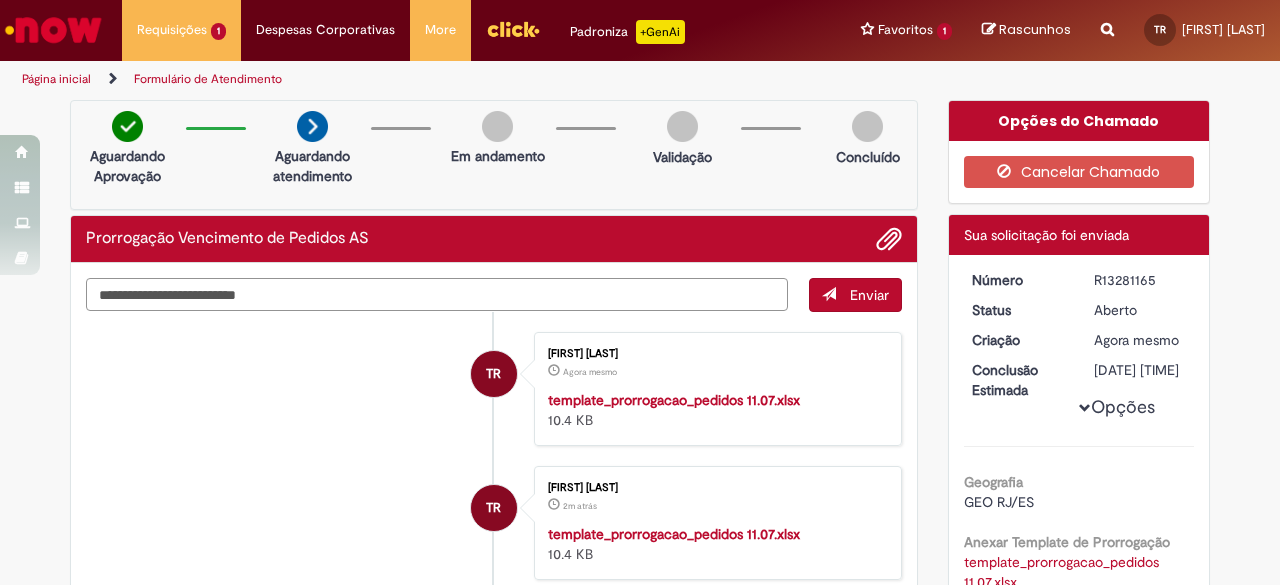 click at bounding box center (437, 294) 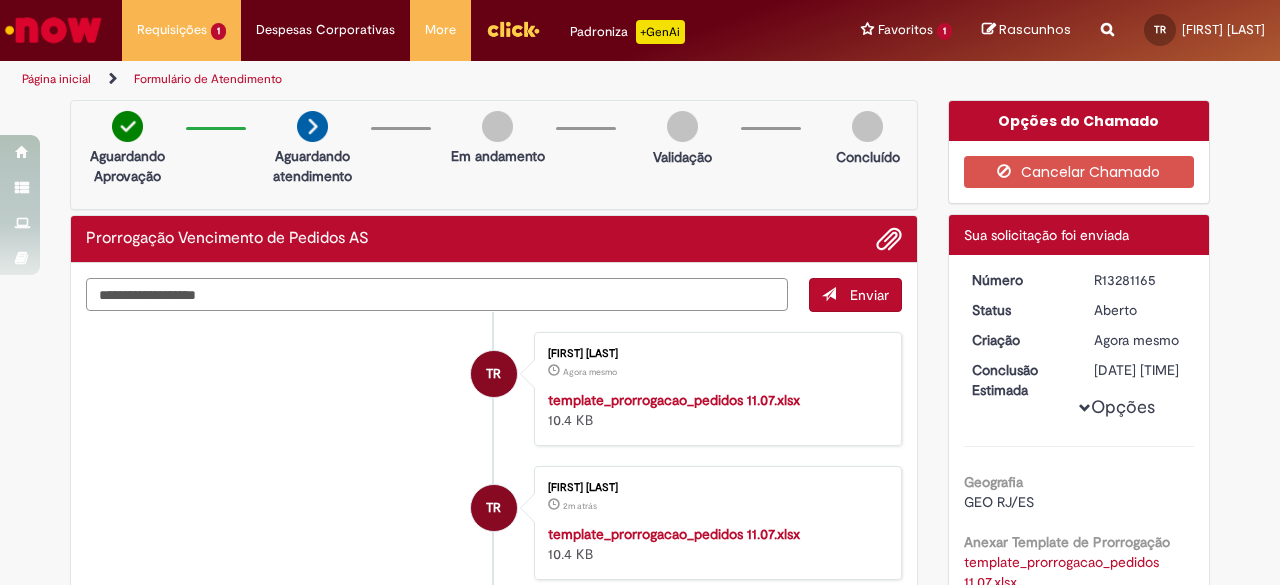 paste on "*********" 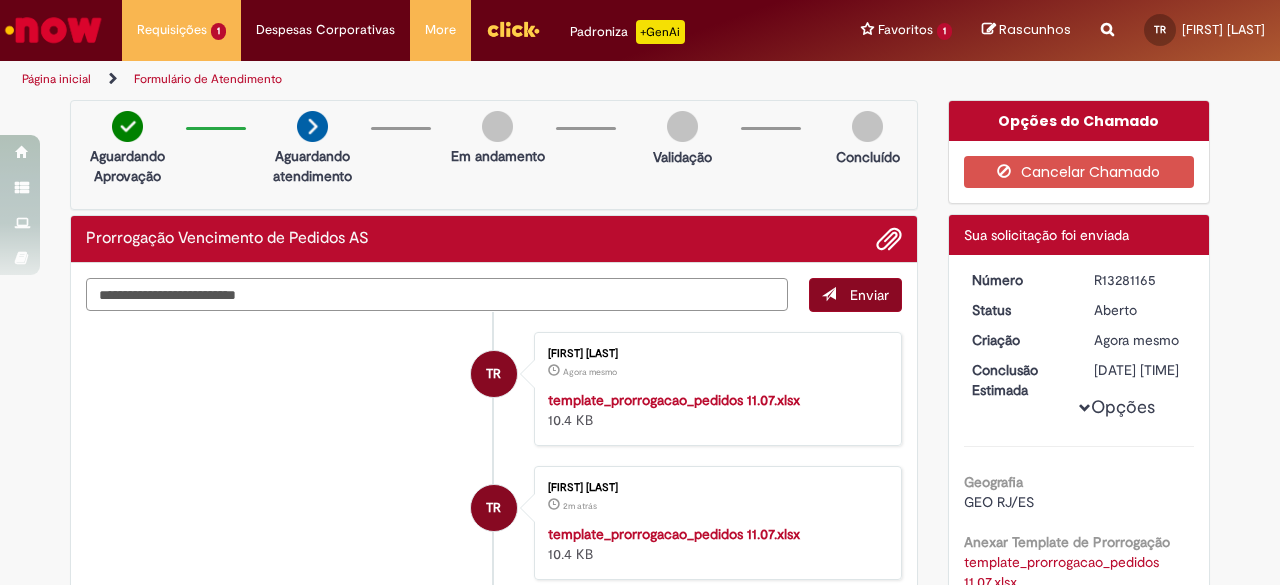 type on "**********" 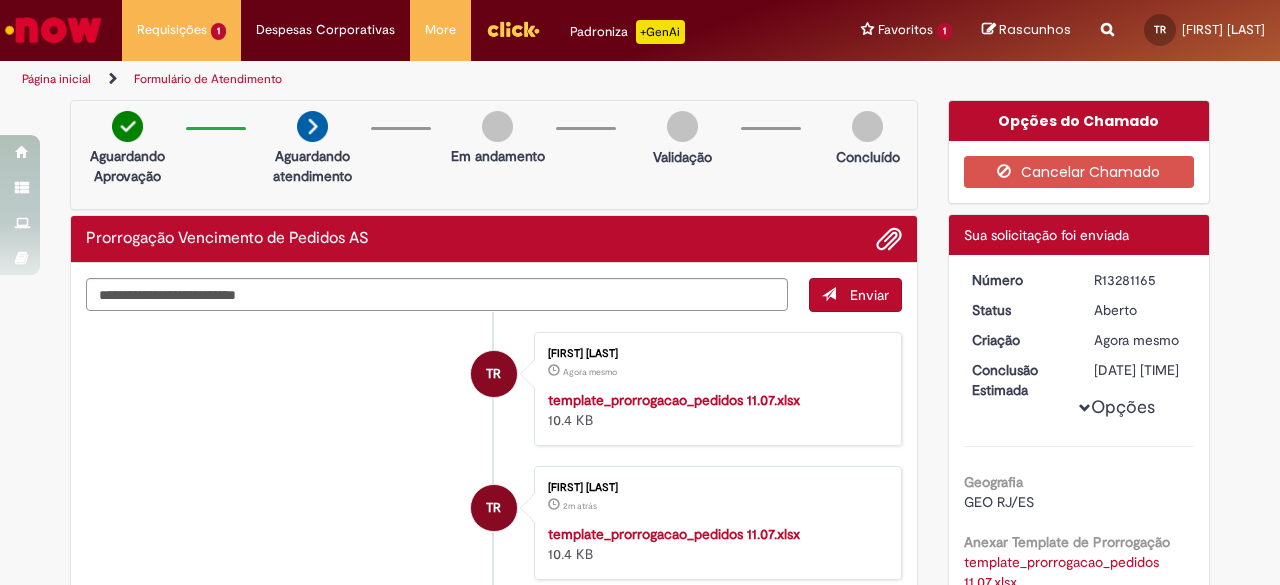 click on "Enviar" at bounding box center (869, 295) 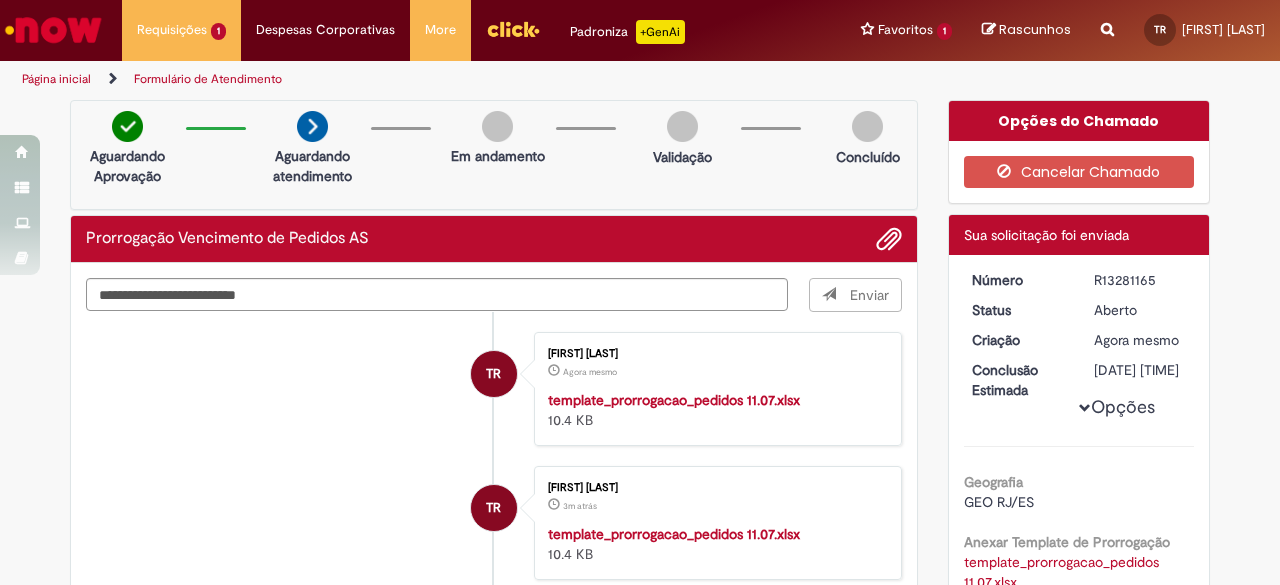 type 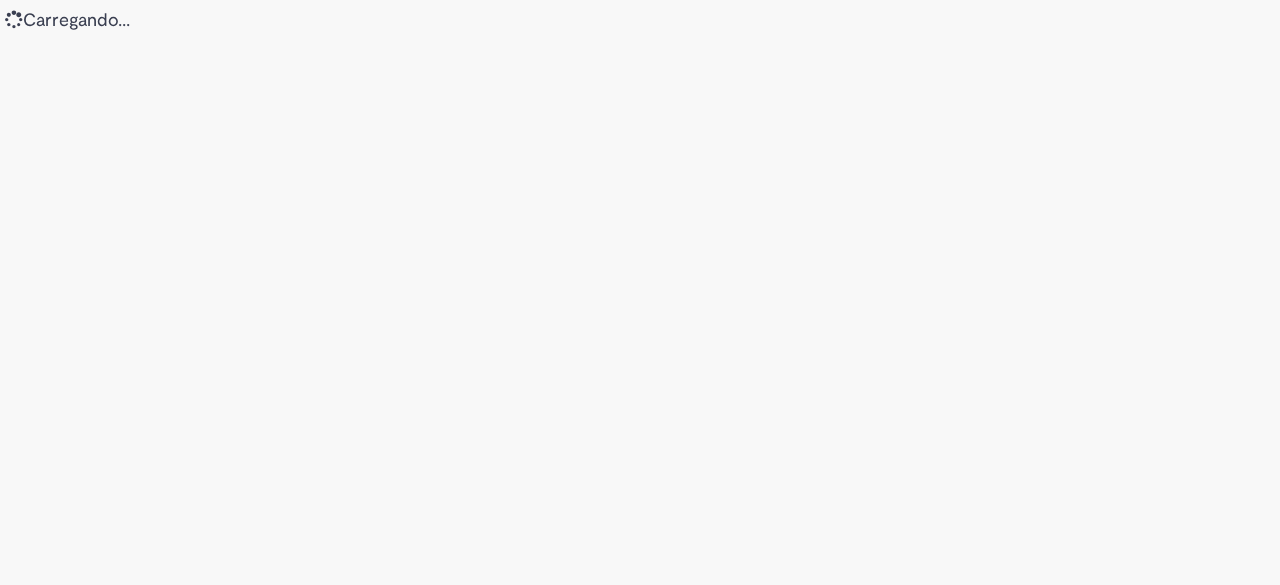 scroll, scrollTop: 0, scrollLeft: 0, axis: both 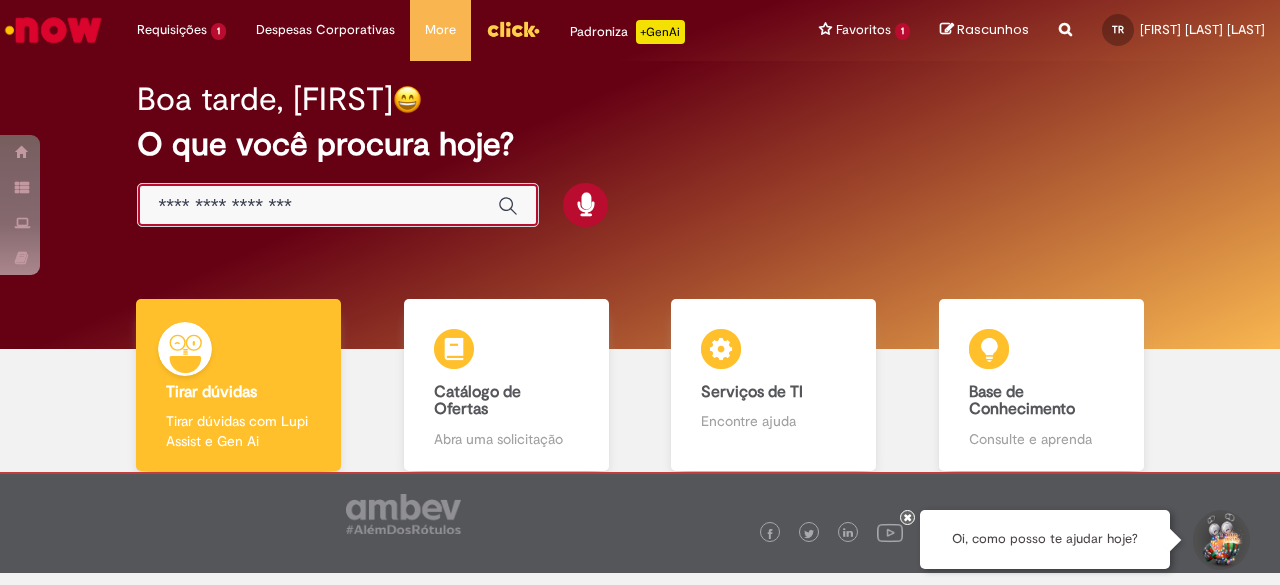click at bounding box center (318, 206) 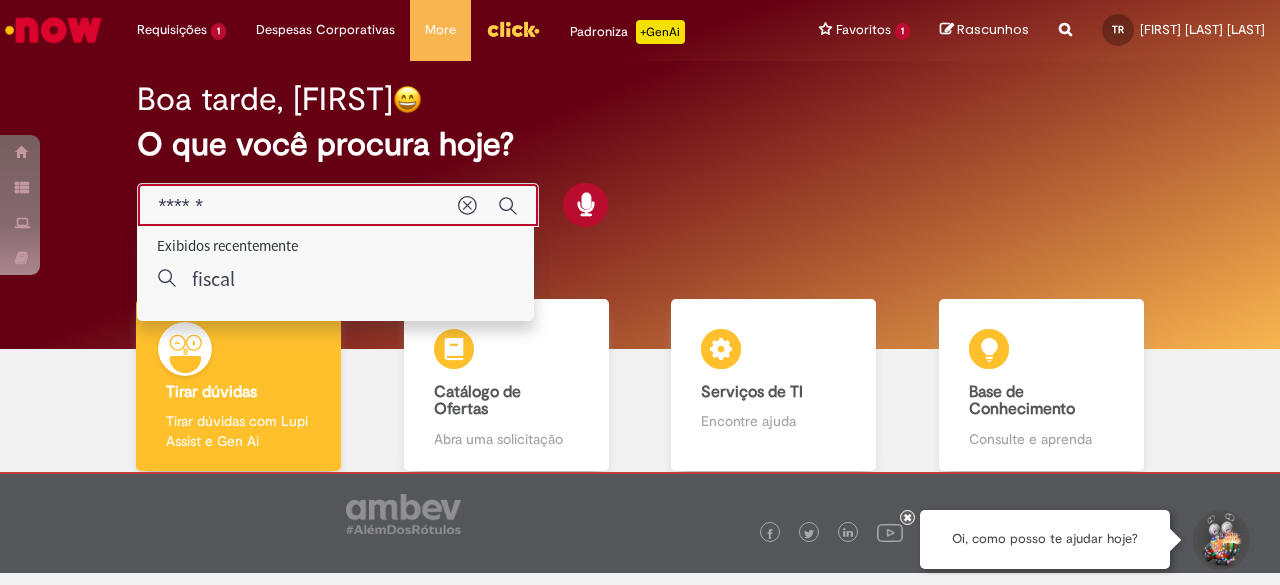 type on "******" 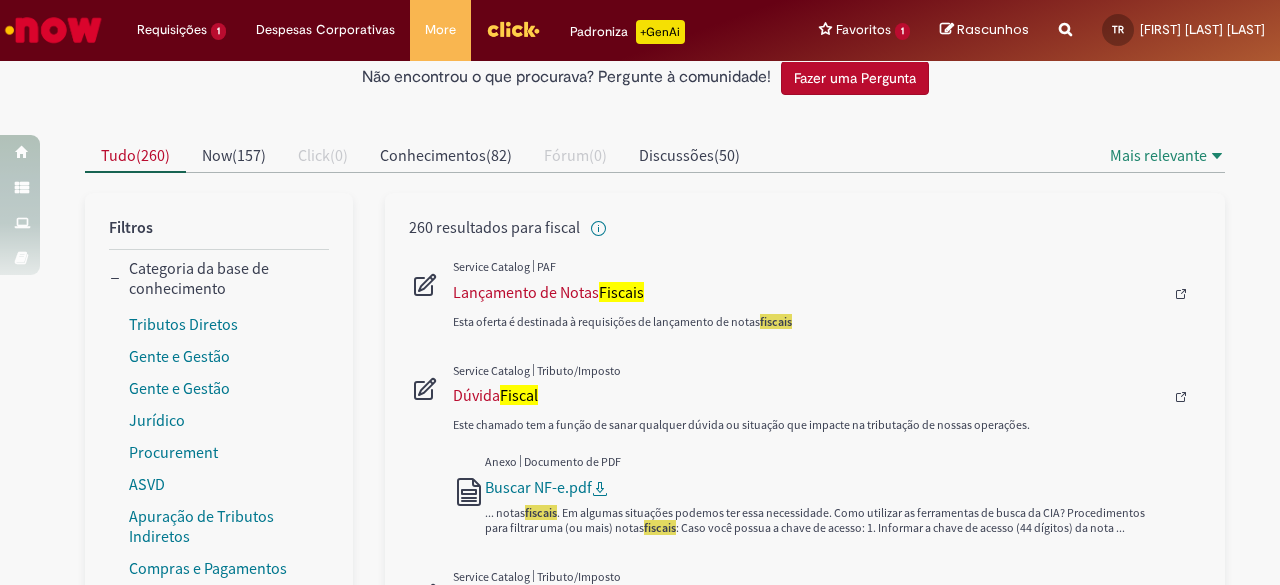 scroll, scrollTop: 0, scrollLeft: 0, axis: both 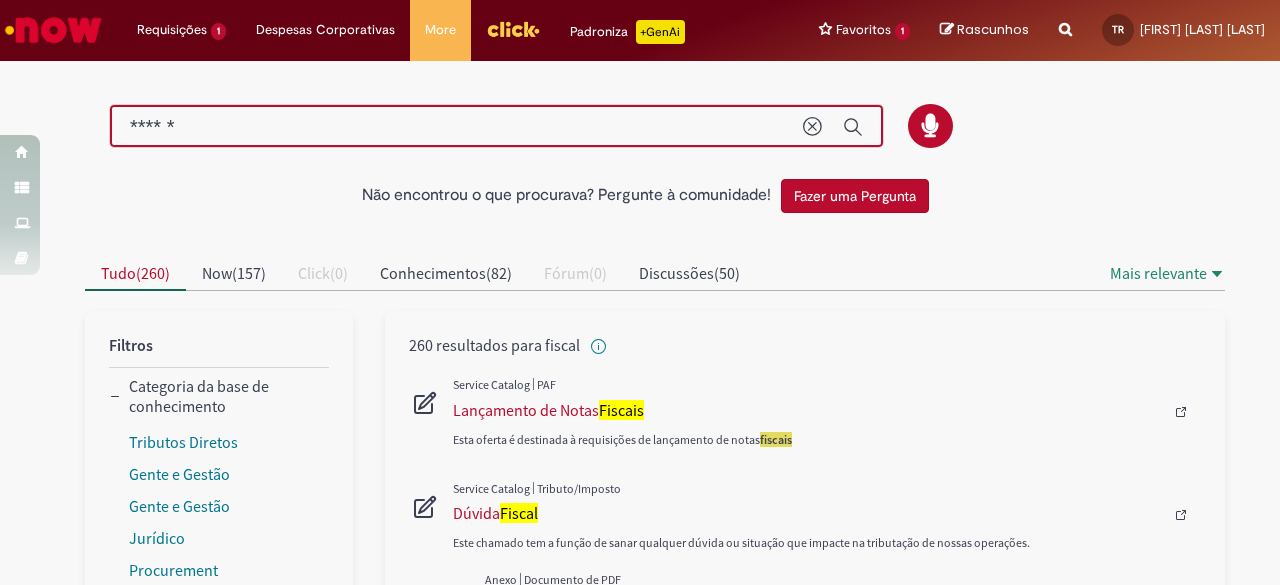 drag, startPoint x: 250, startPoint y: 123, endPoint x: 34, endPoint y: 103, distance: 216.92395 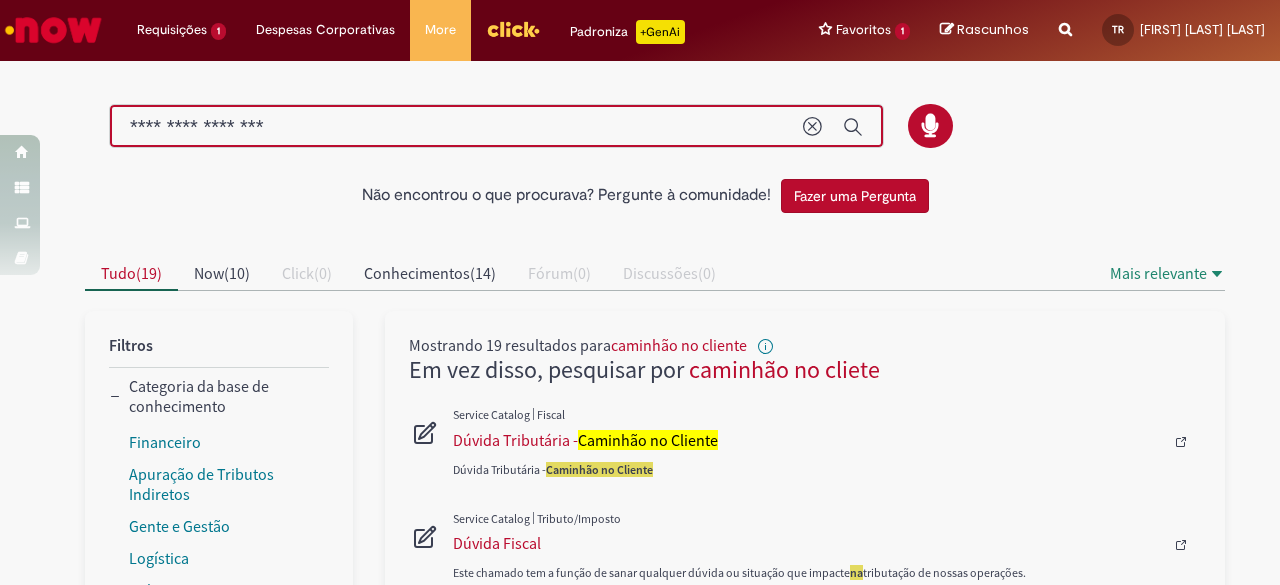 click on "**********" at bounding box center [456, 127] 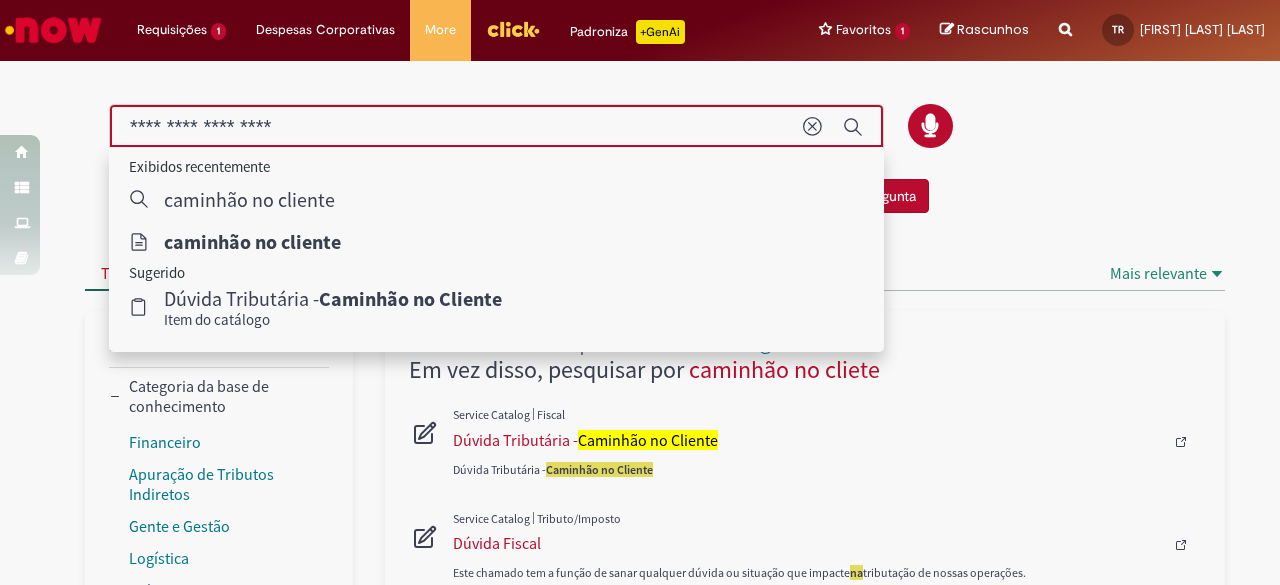 type on "**********" 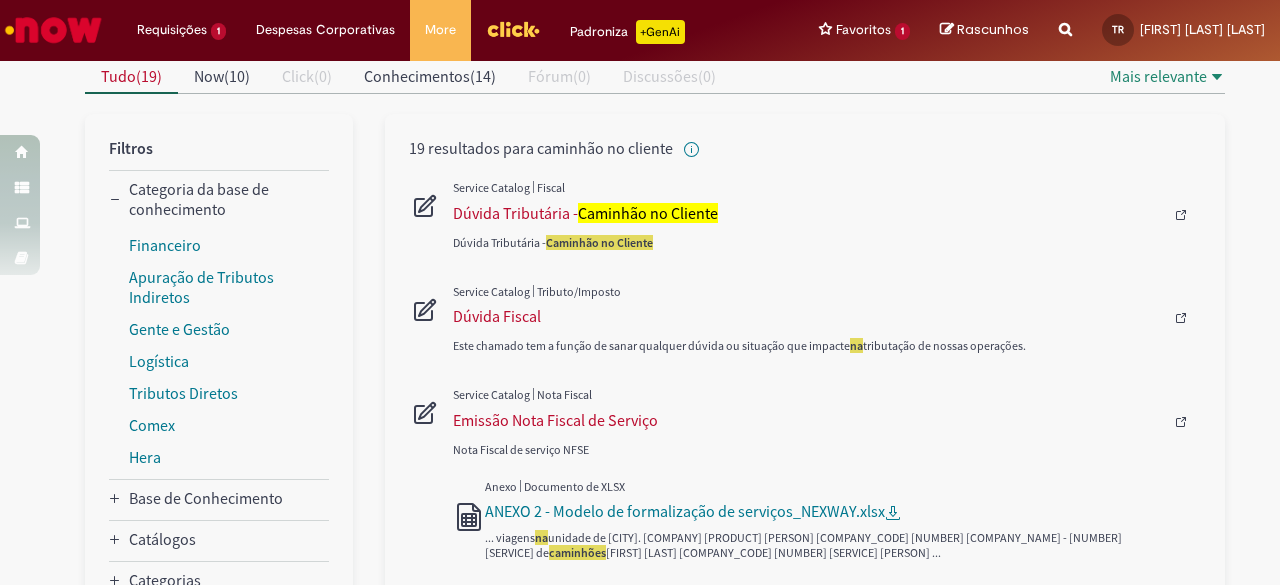 scroll, scrollTop: 100, scrollLeft: 0, axis: vertical 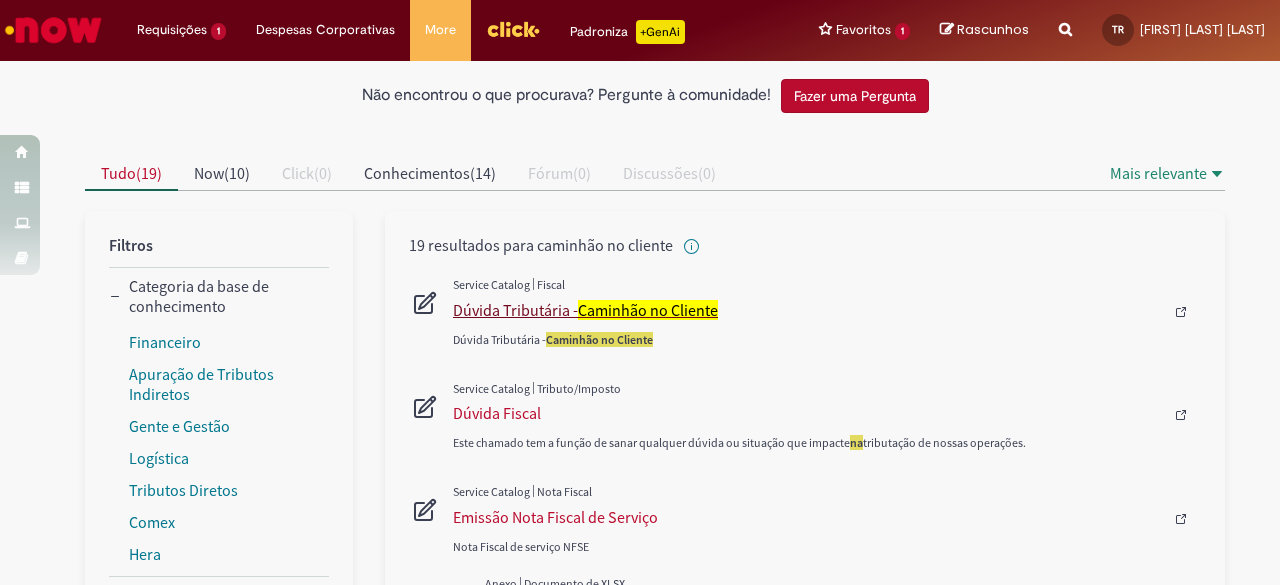 click on "Caminhão no Cliente" at bounding box center (648, 310) 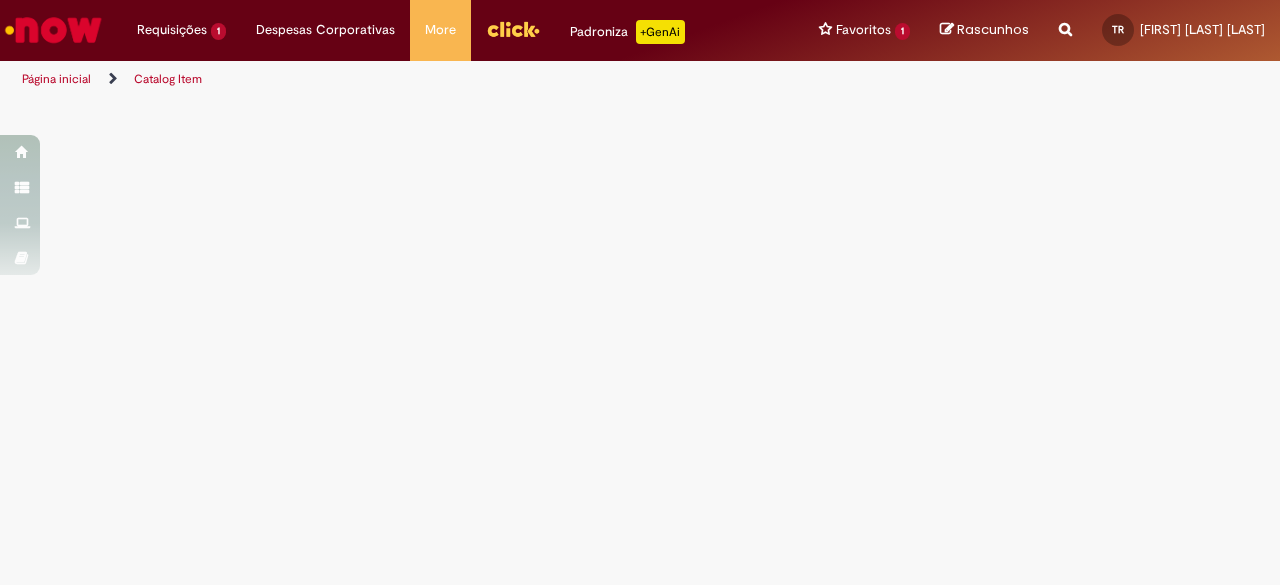 scroll, scrollTop: 0, scrollLeft: 0, axis: both 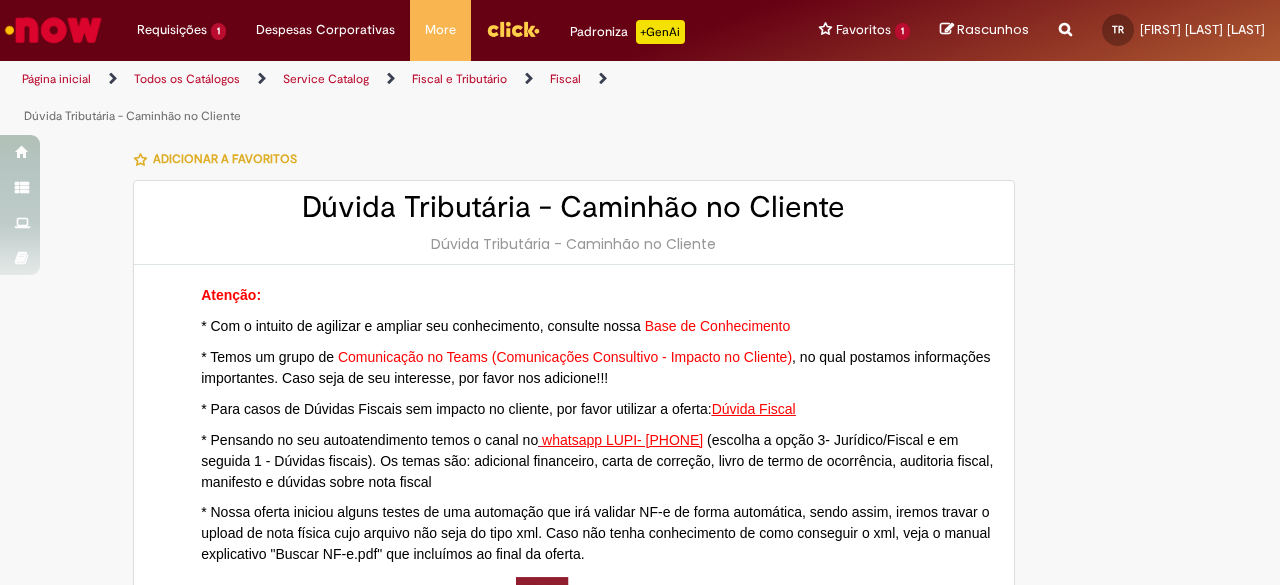 type on "********" 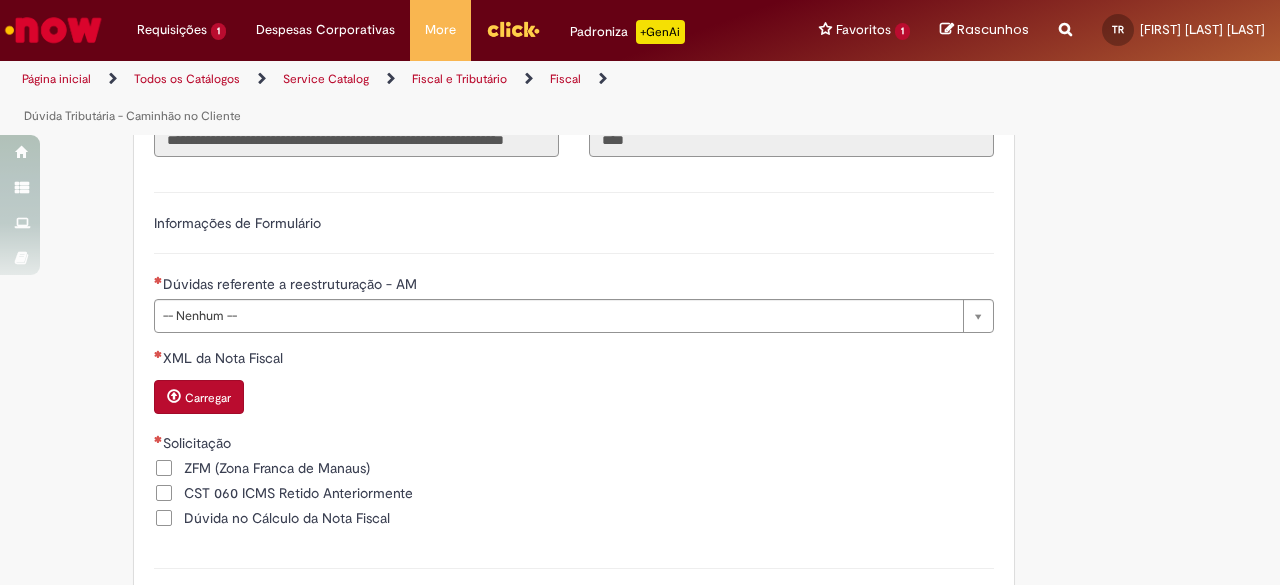 scroll, scrollTop: 800, scrollLeft: 0, axis: vertical 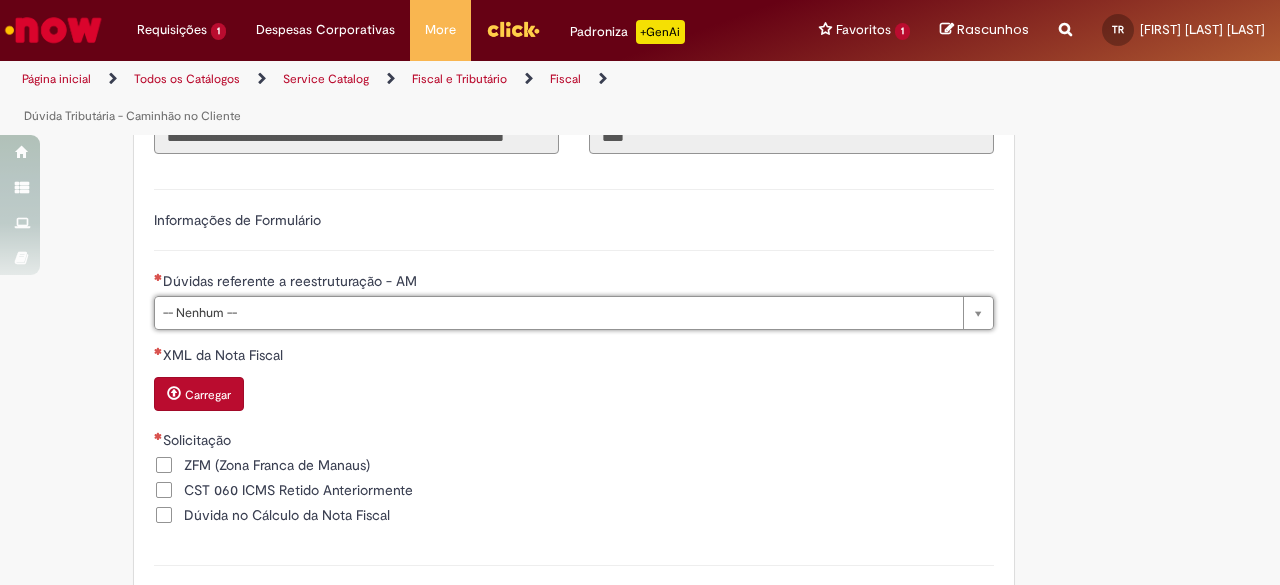 drag, startPoint x: 1055, startPoint y: 404, endPoint x: 1032, endPoint y: 400, distance: 23.345236 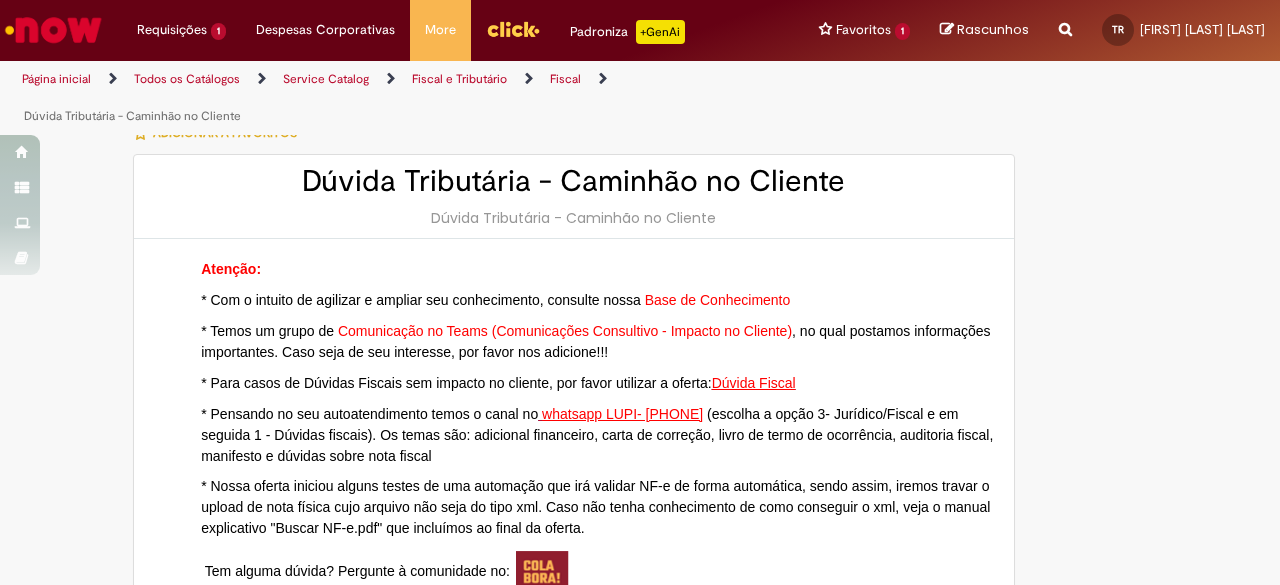 scroll, scrollTop: 0, scrollLeft: 0, axis: both 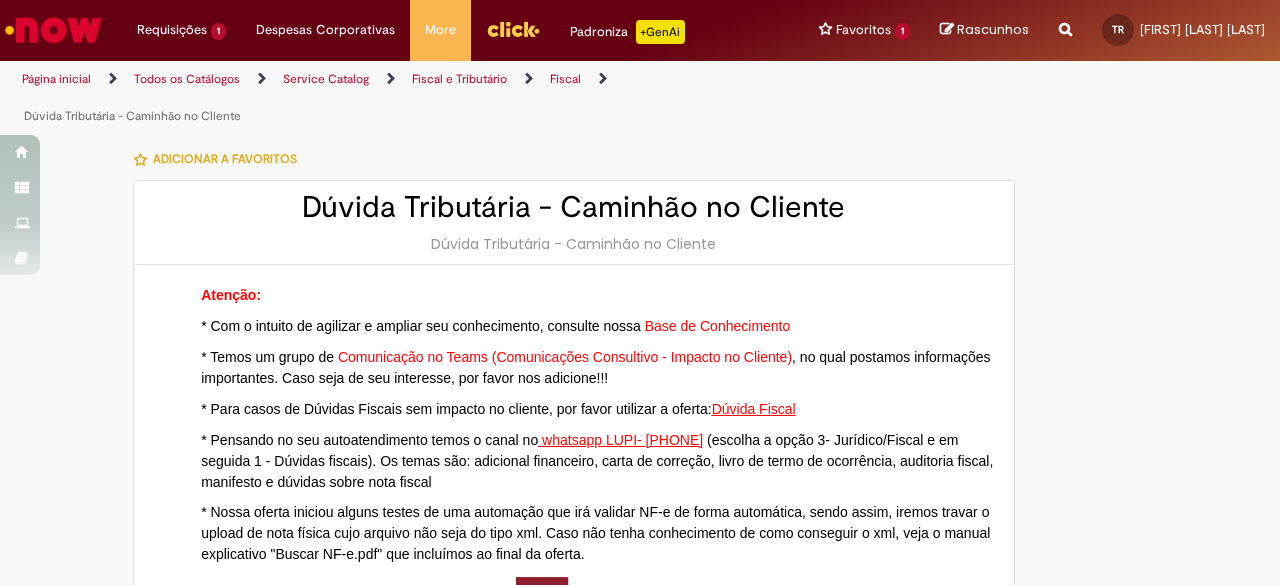 click on "Fiscal e Tributário" at bounding box center (459, 79) 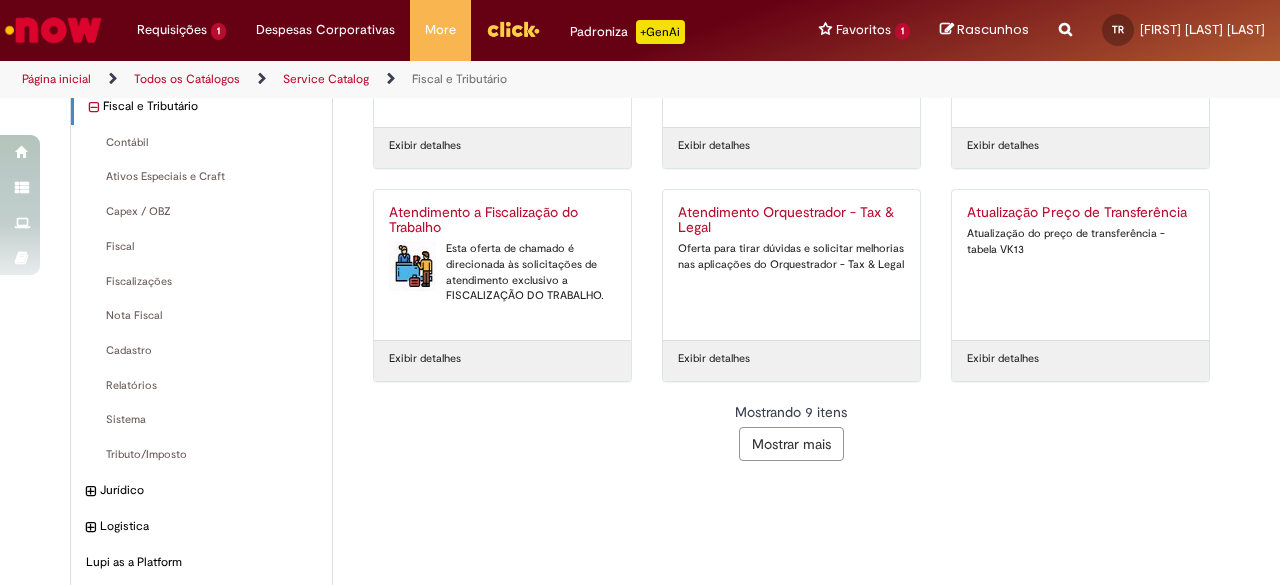 scroll, scrollTop: 400, scrollLeft: 0, axis: vertical 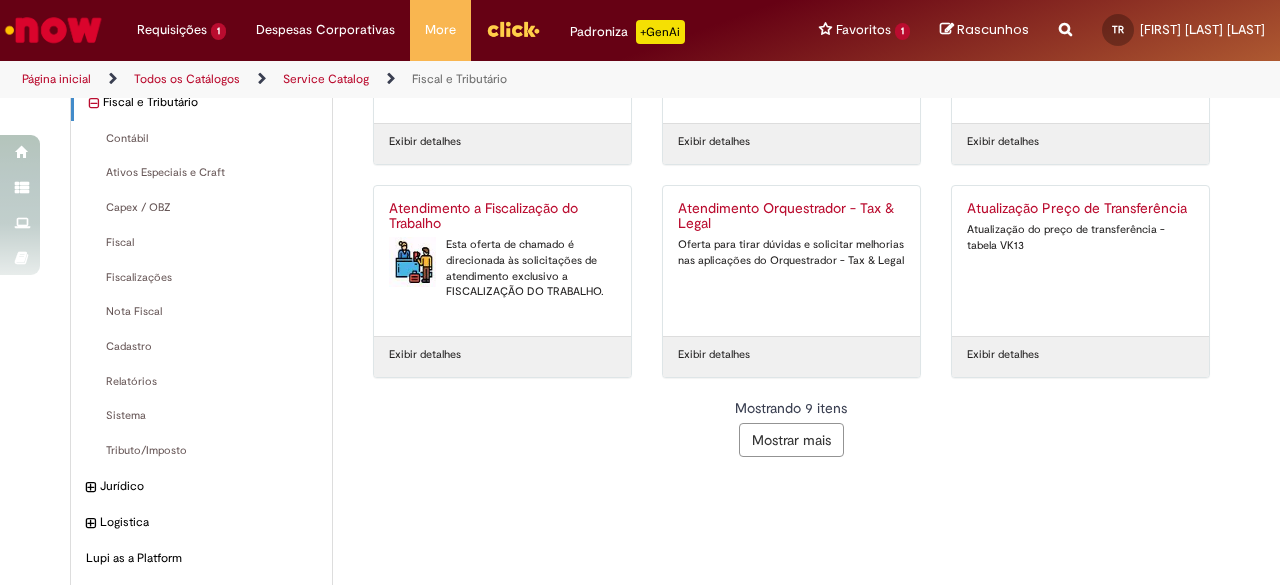 click on "Mostrar mais" at bounding box center (791, 440) 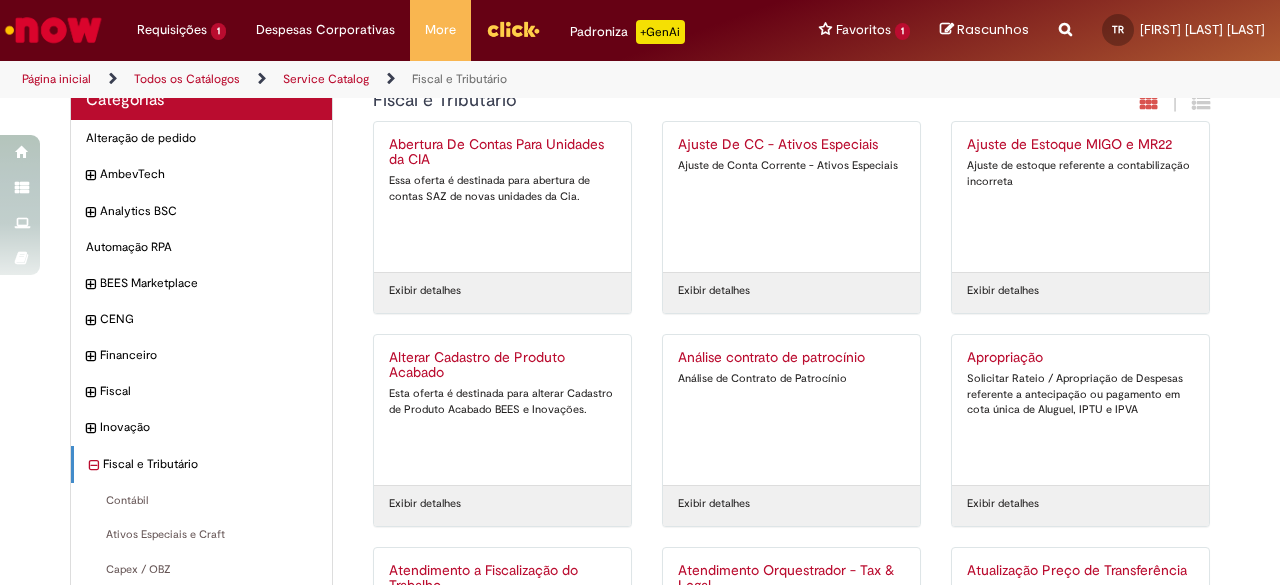 scroll, scrollTop: 0, scrollLeft: 0, axis: both 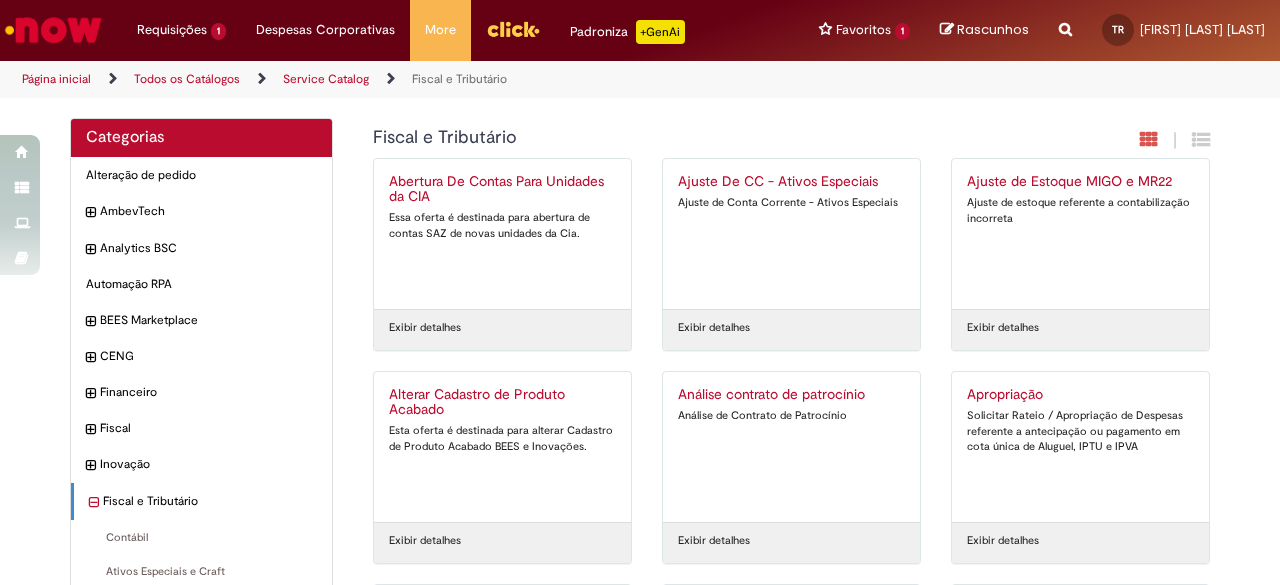 click on "Reportar problema
Artigos
Não encontrou base de conhecimento
Catálogo
Não foram encontradas ofertas
Comunidade
Nenhum resultado encontrado na comunidade" at bounding box center (1065, 30) 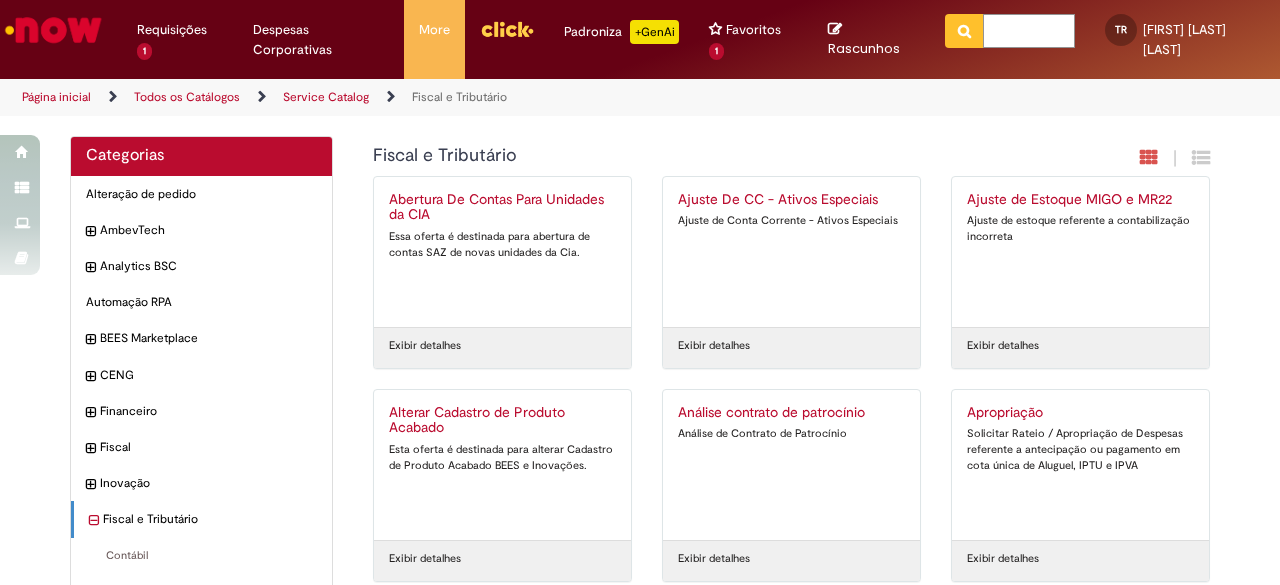 click at bounding box center (1029, 31) 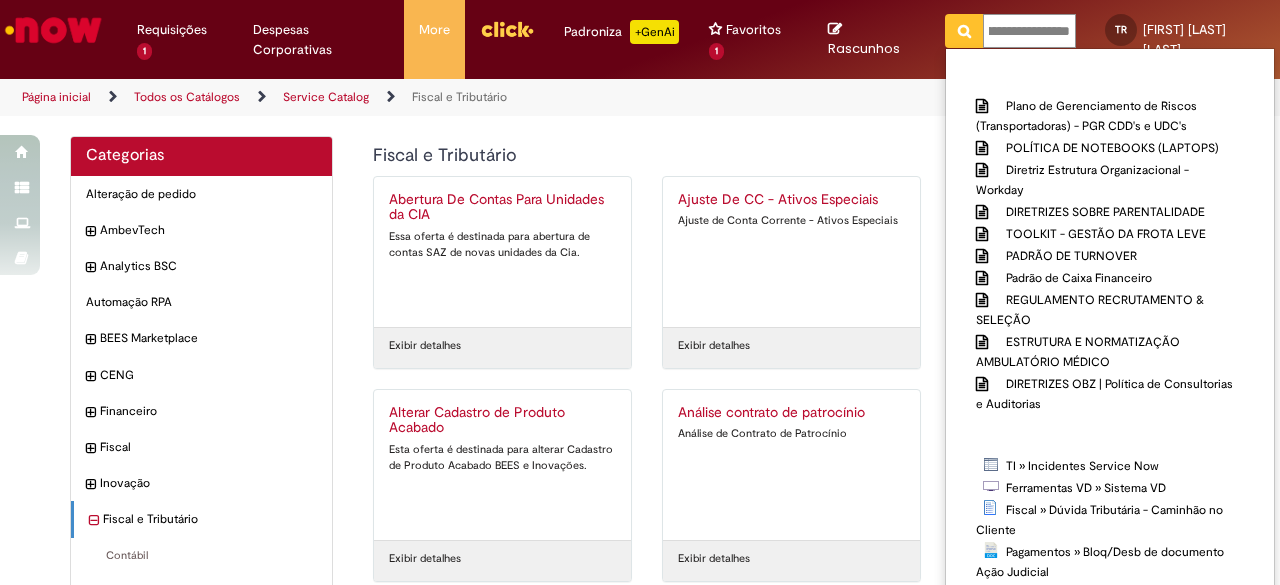 type on "**********" 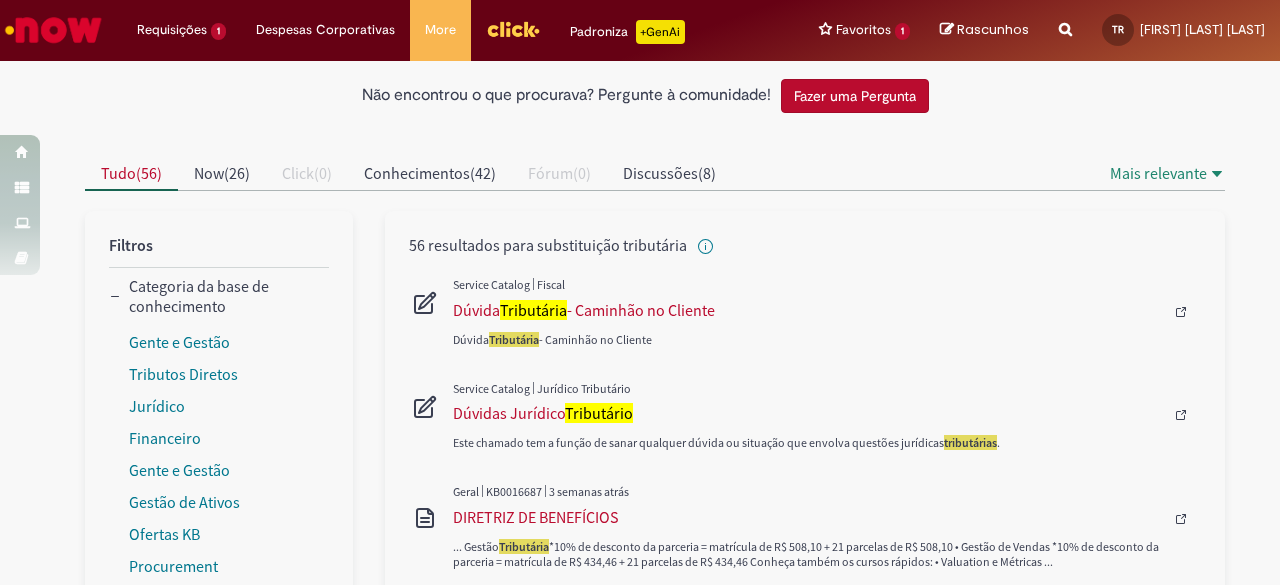 scroll, scrollTop: 0, scrollLeft: 0, axis: both 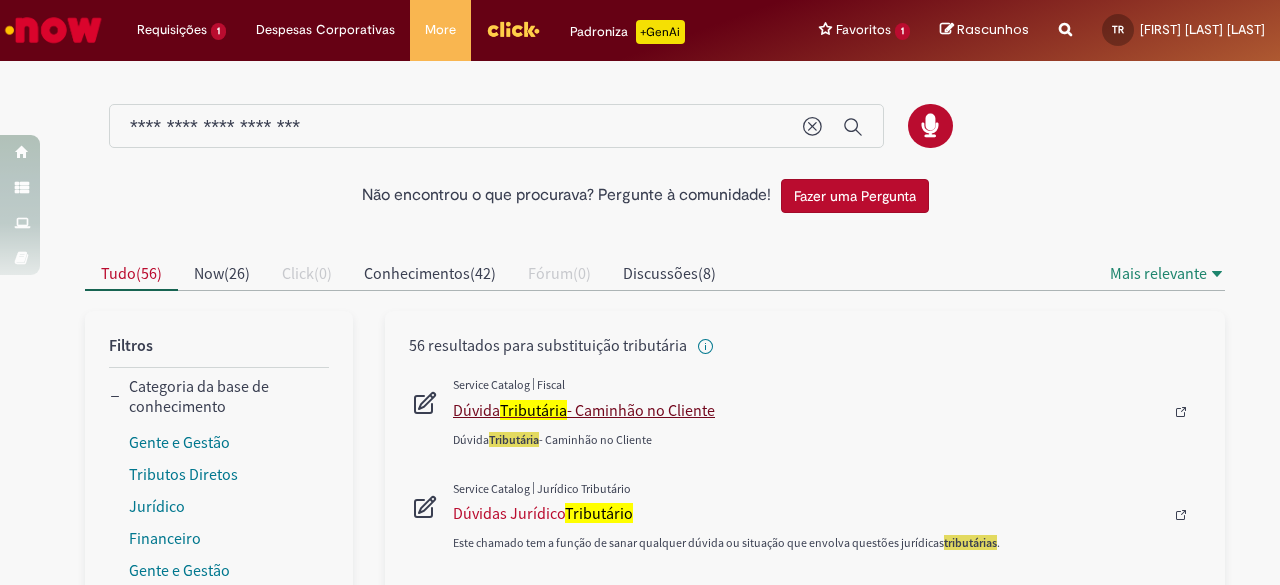 click on "Dúvida  Tributária  - Caminhão no Cliente" at bounding box center (808, 410) 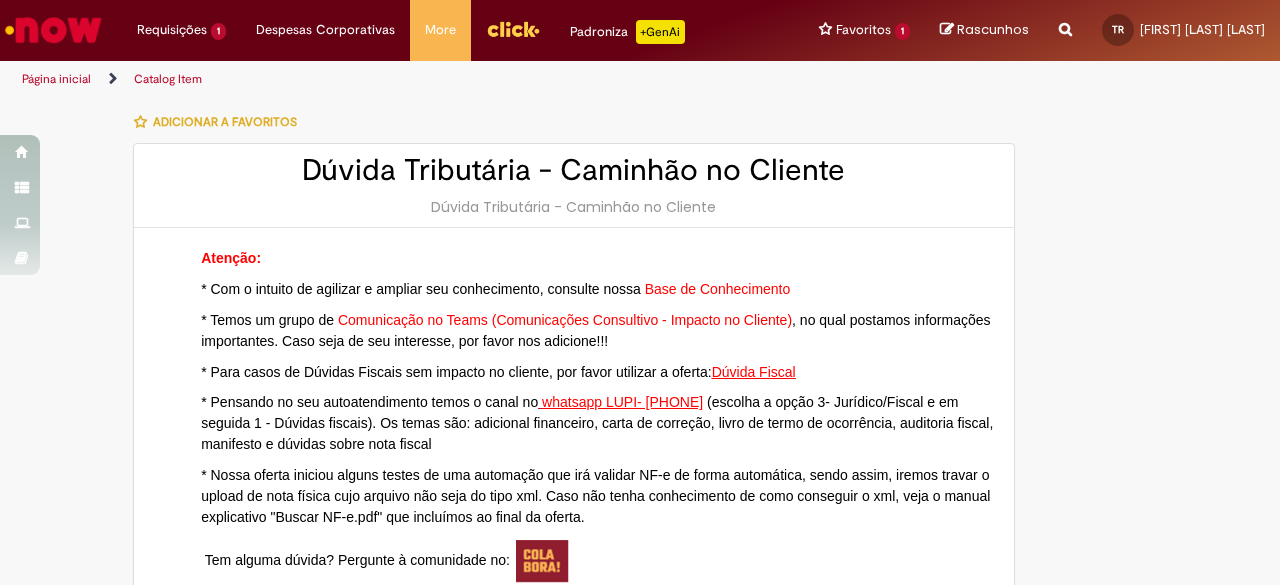 type on "********" 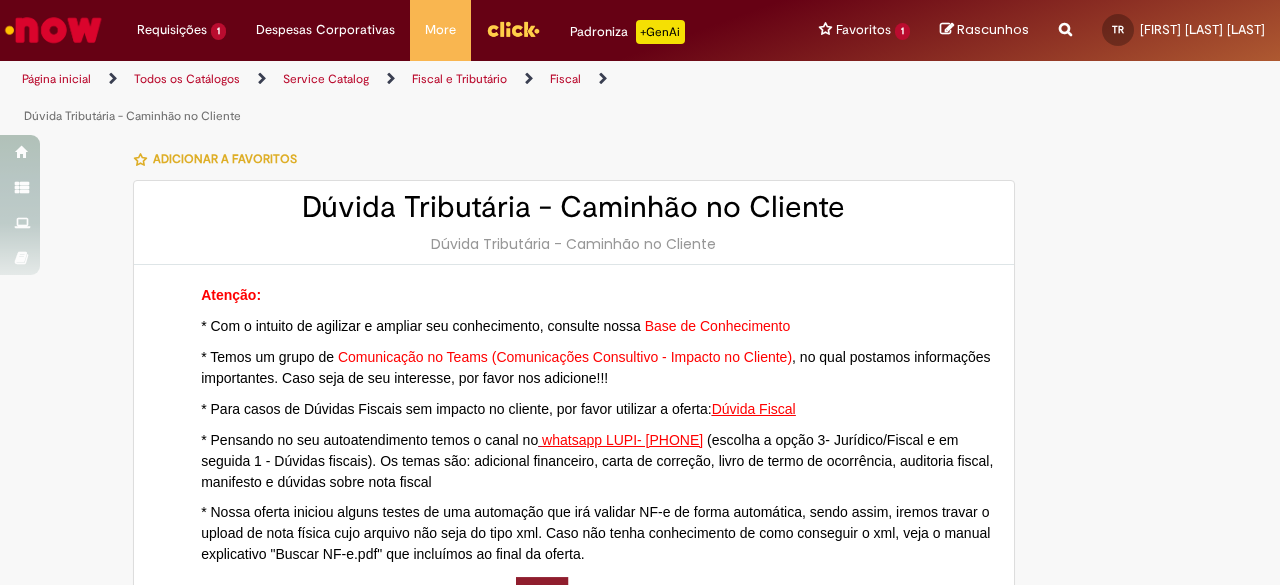 type on "**********" 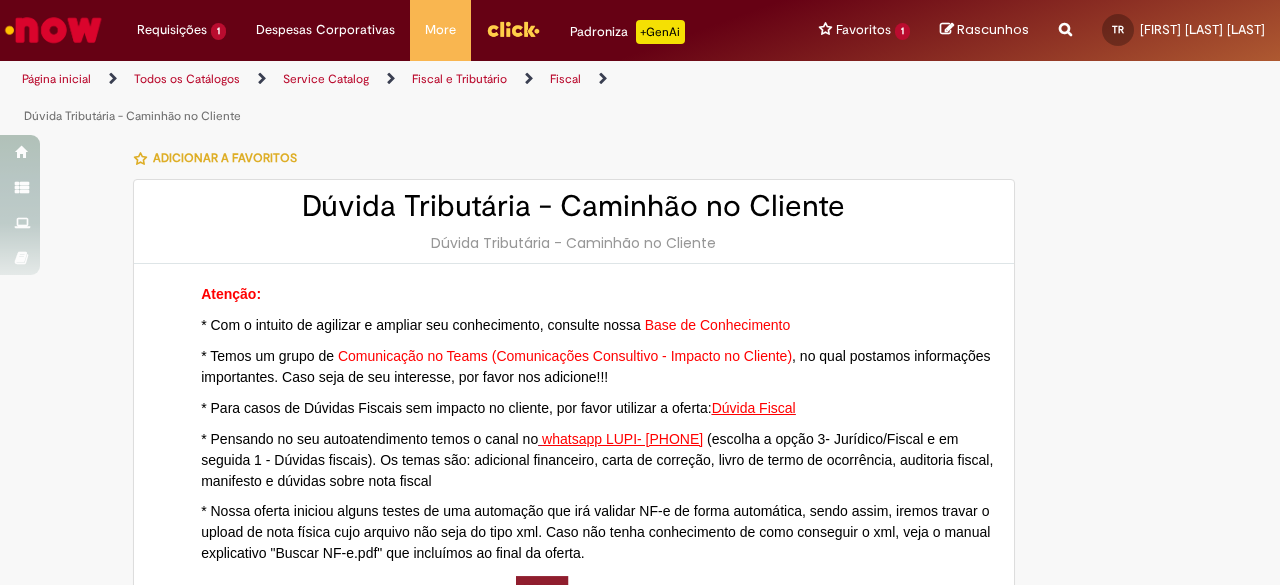 scroll, scrollTop: 0, scrollLeft: 0, axis: both 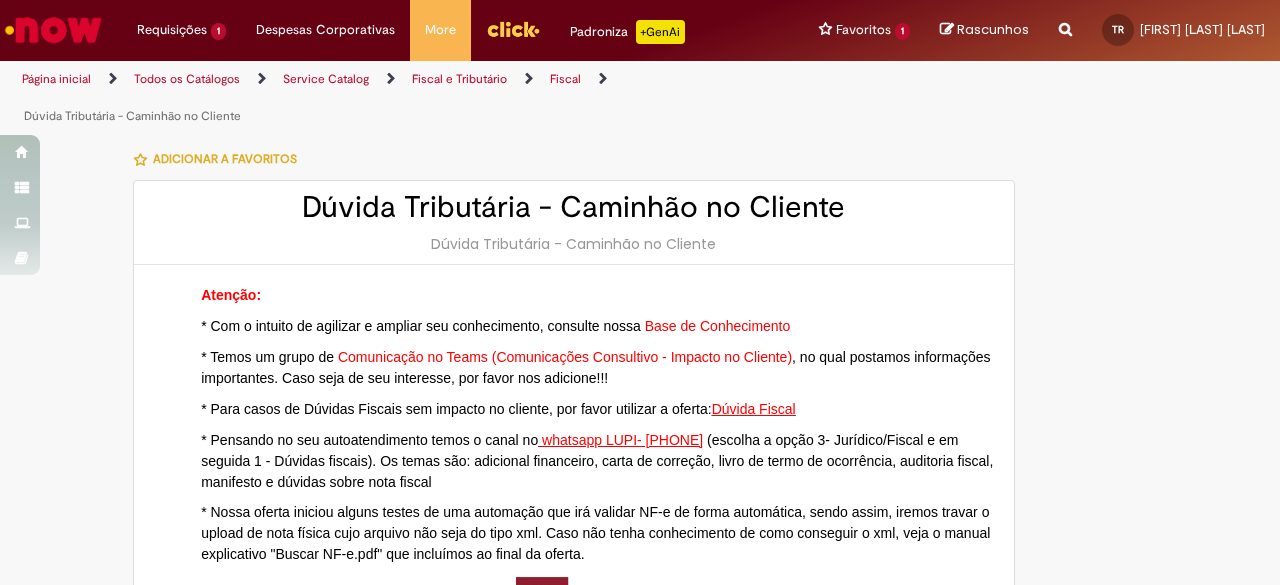 click on "Fiscal e Tributário" at bounding box center (459, 79) 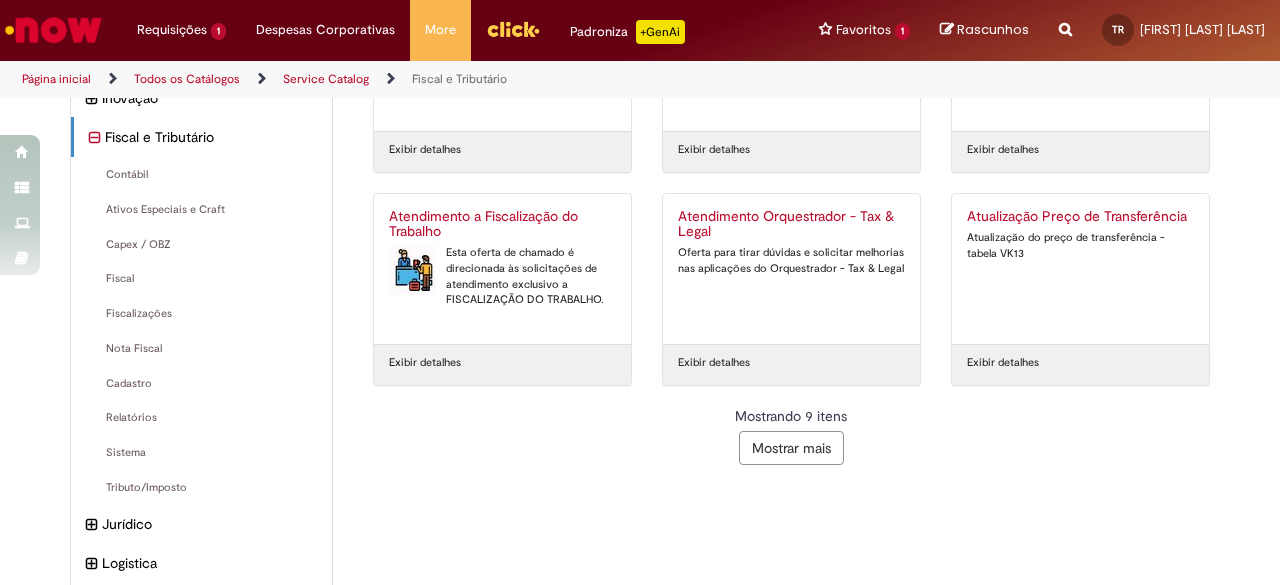 scroll, scrollTop: 400, scrollLeft: 0, axis: vertical 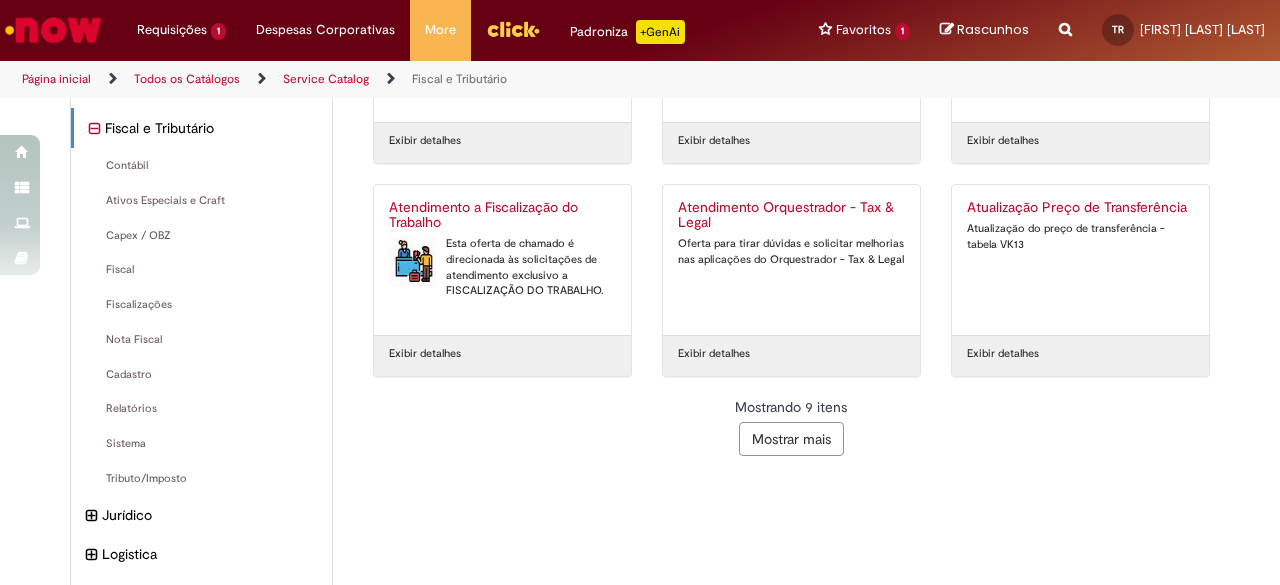 click on "Mostrar mais" at bounding box center [791, 439] 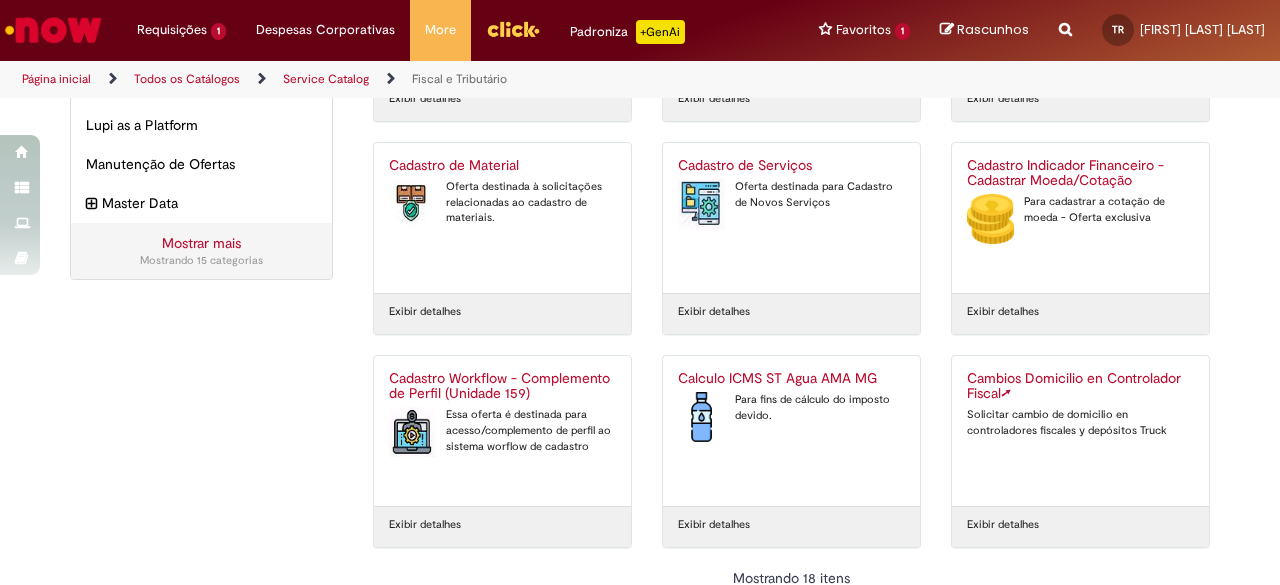 scroll, scrollTop: 923, scrollLeft: 0, axis: vertical 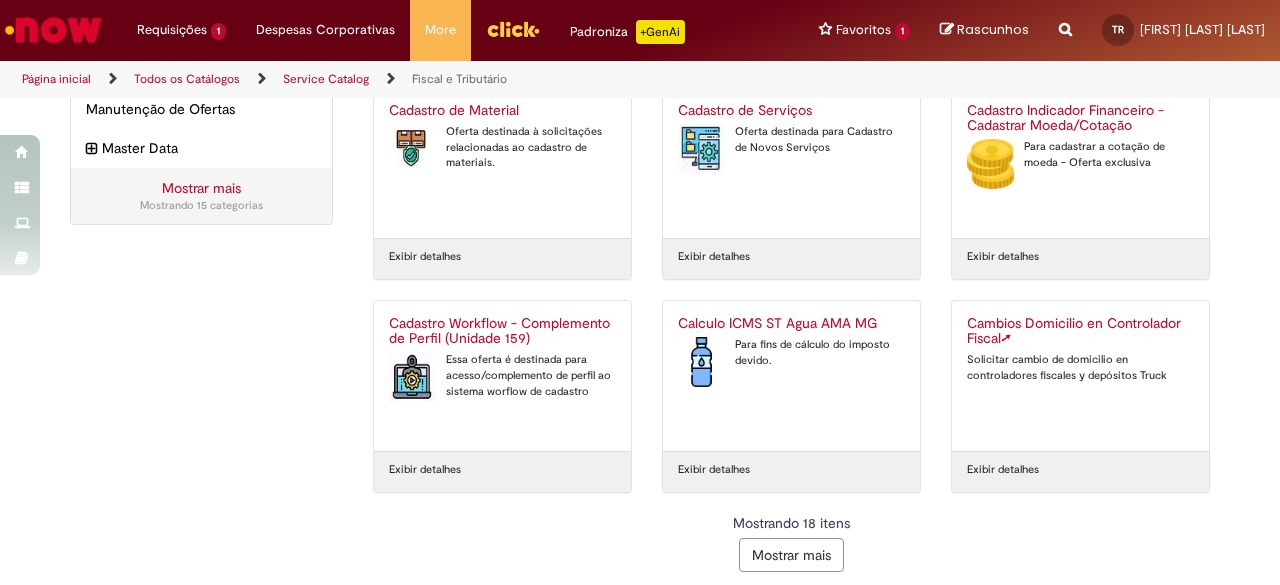 click on "Mostrar mais" at bounding box center [791, 555] 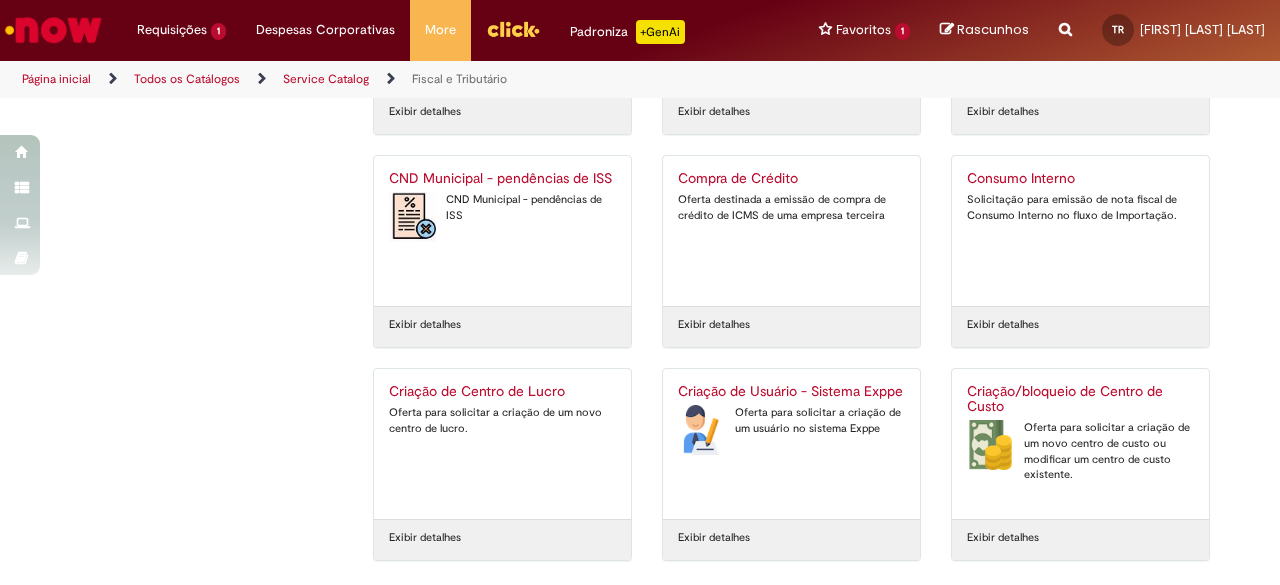 scroll, scrollTop: 1559, scrollLeft: 0, axis: vertical 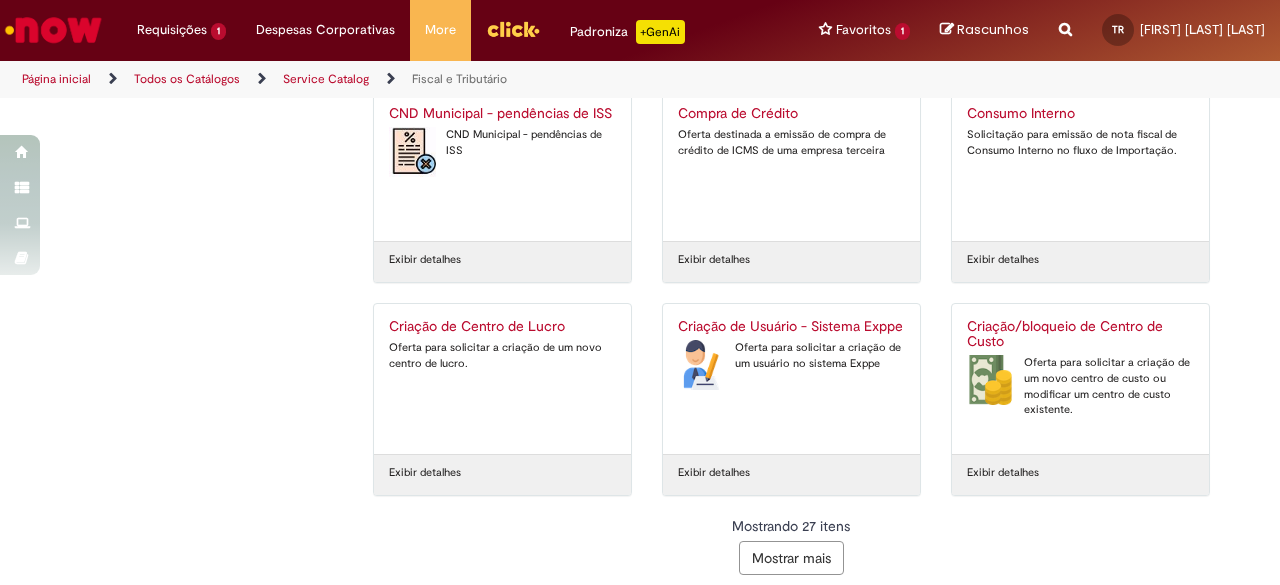 click on "Mostrar mais" at bounding box center (791, 558) 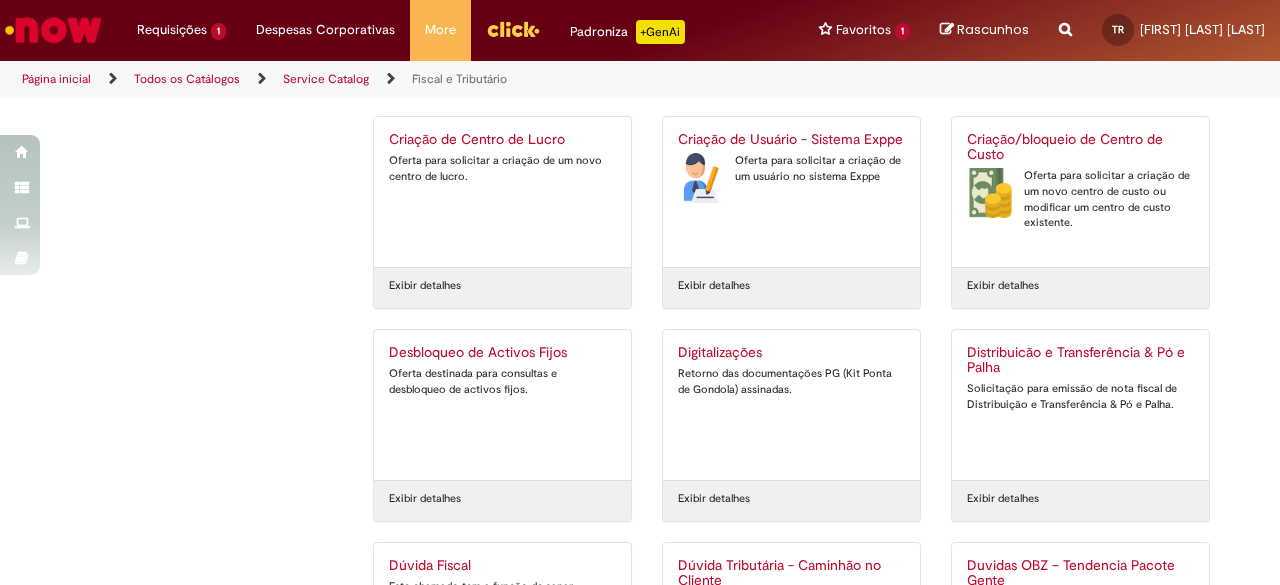 scroll, scrollTop: 1930, scrollLeft: 0, axis: vertical 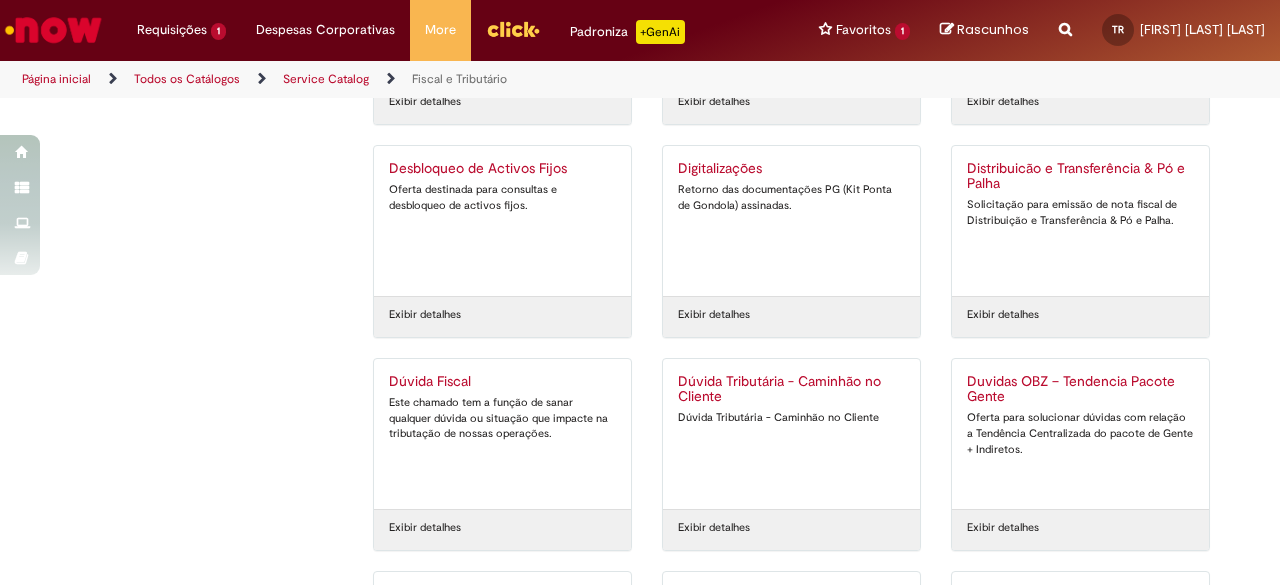 click on "Dúvida Tributária - Caminhão no Cliente" at bounding box center (791, 390) 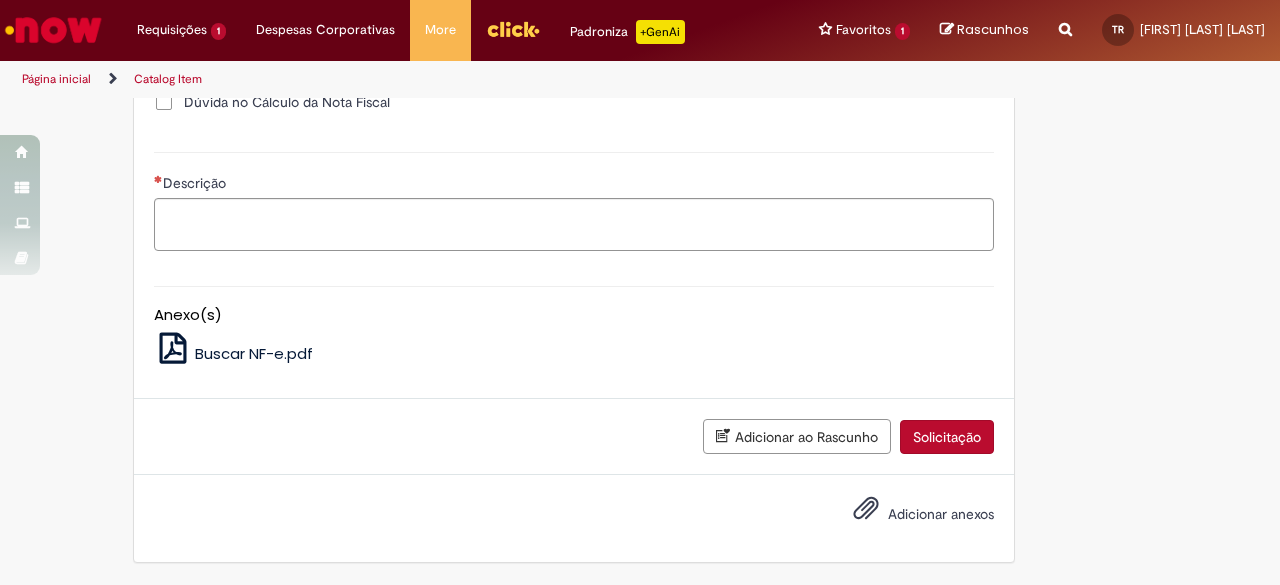 type on "********" 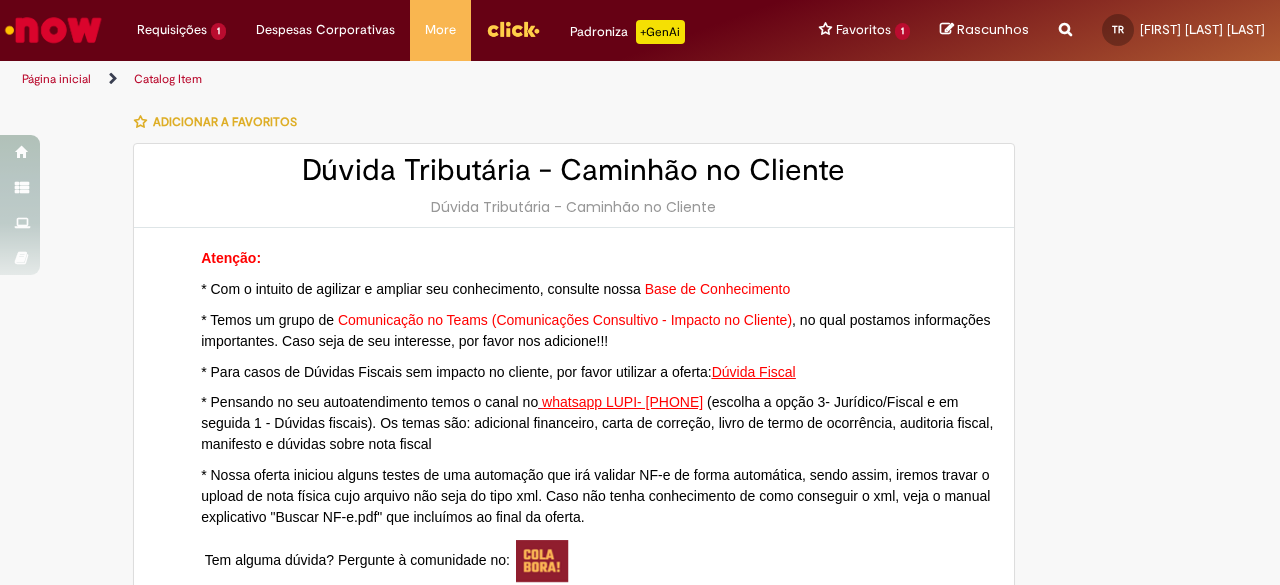type on "**********" 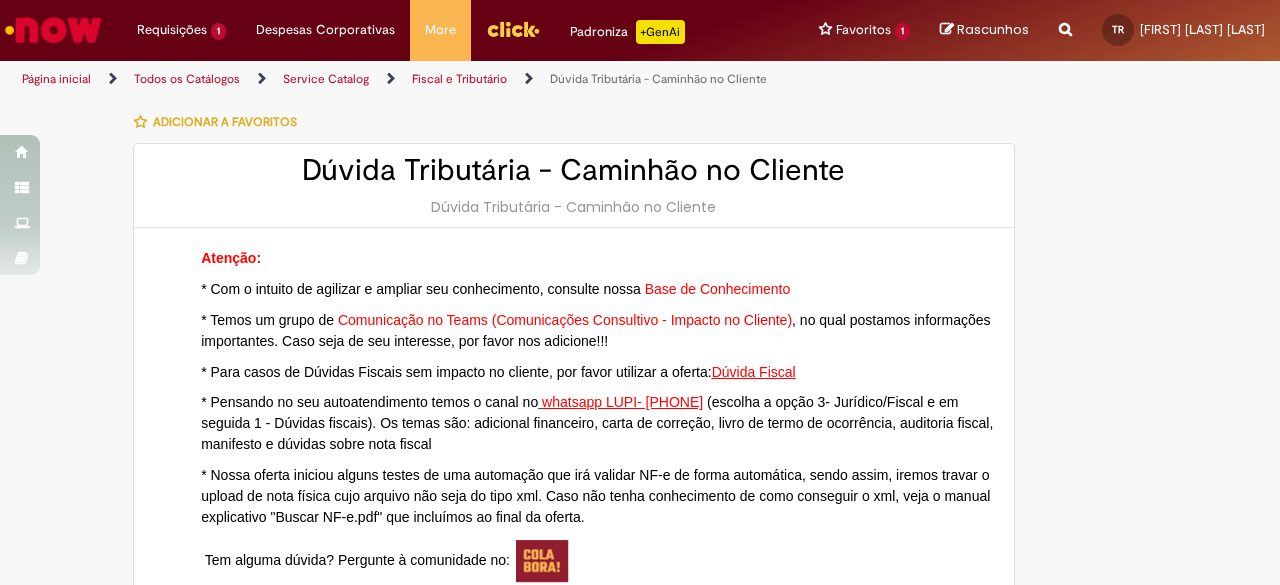 type on "**********" 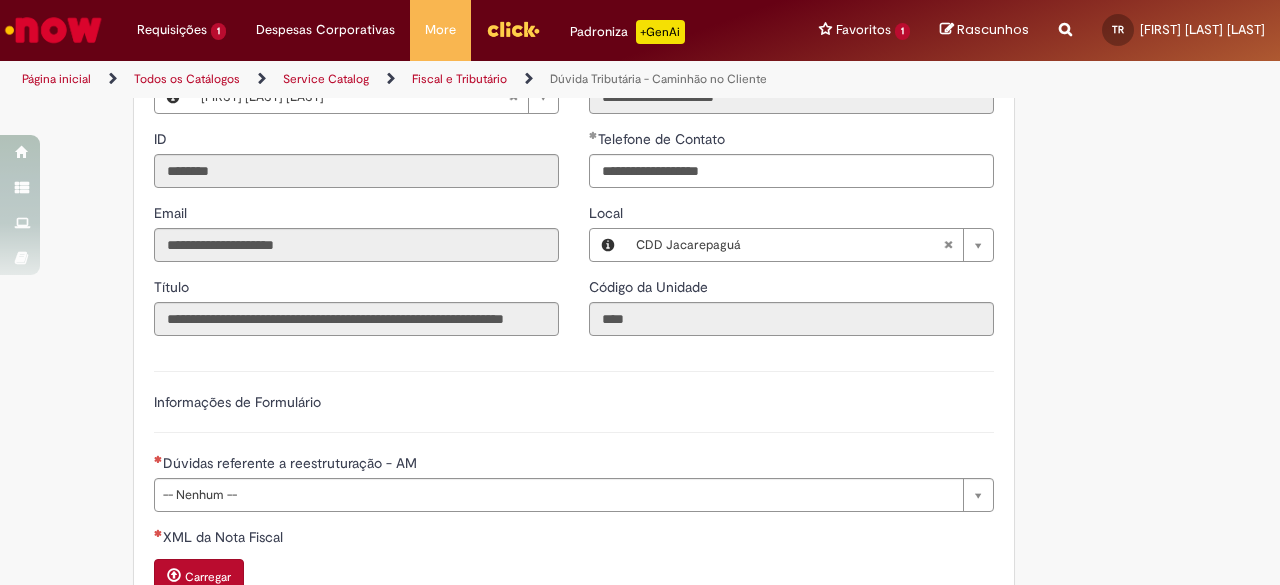 scroll, scrollTop: 600, scrollLeft: 0, axis: vertical 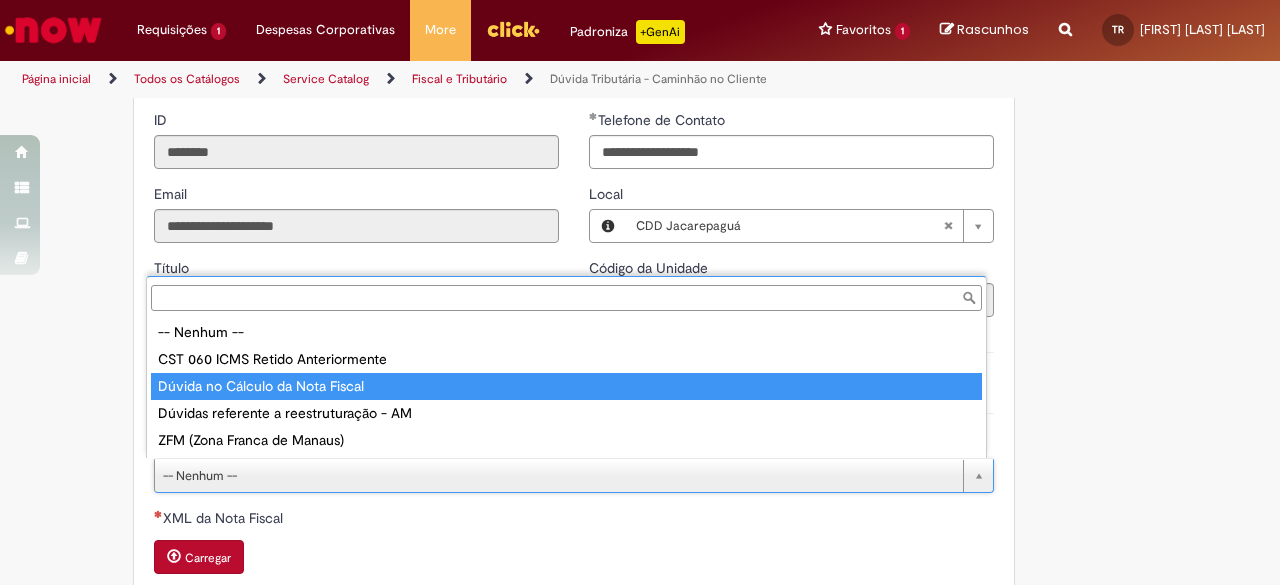 type on "**********" 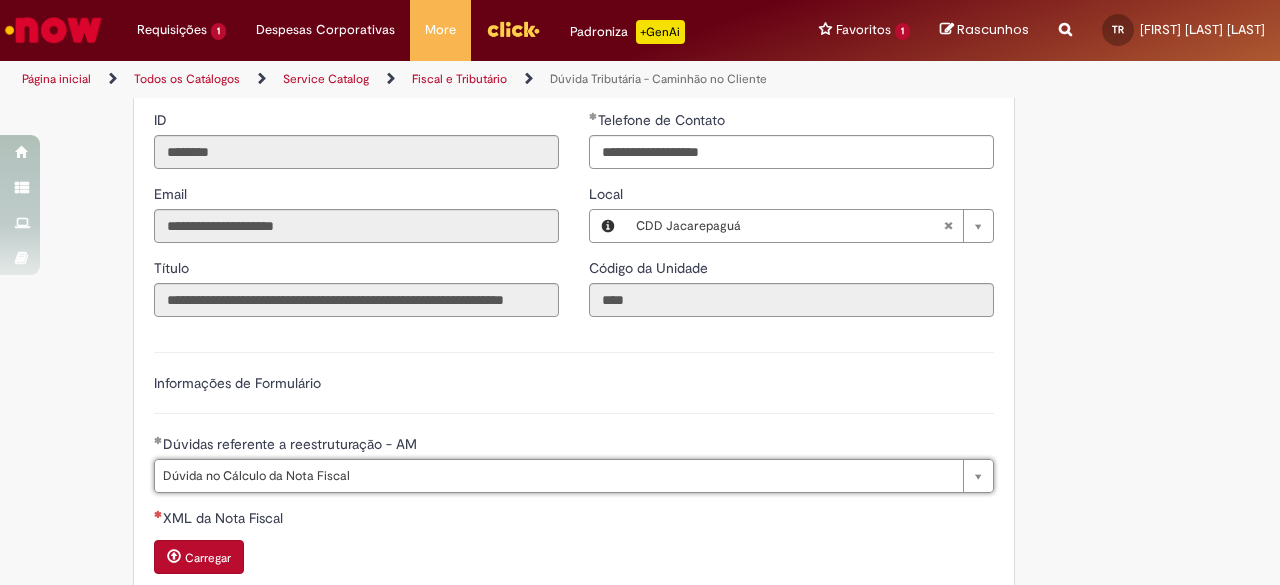 click on "Carregar" at bounding box center (574, 559) 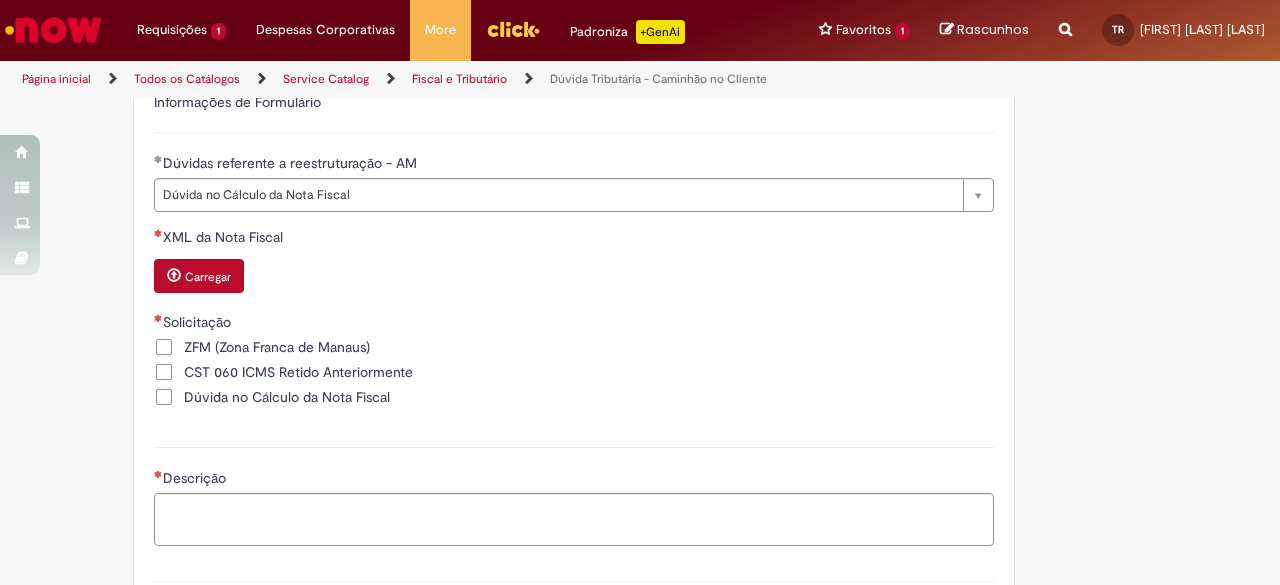 scroll, scrollTop: 900, scrollLeft: 0, axis: vertical 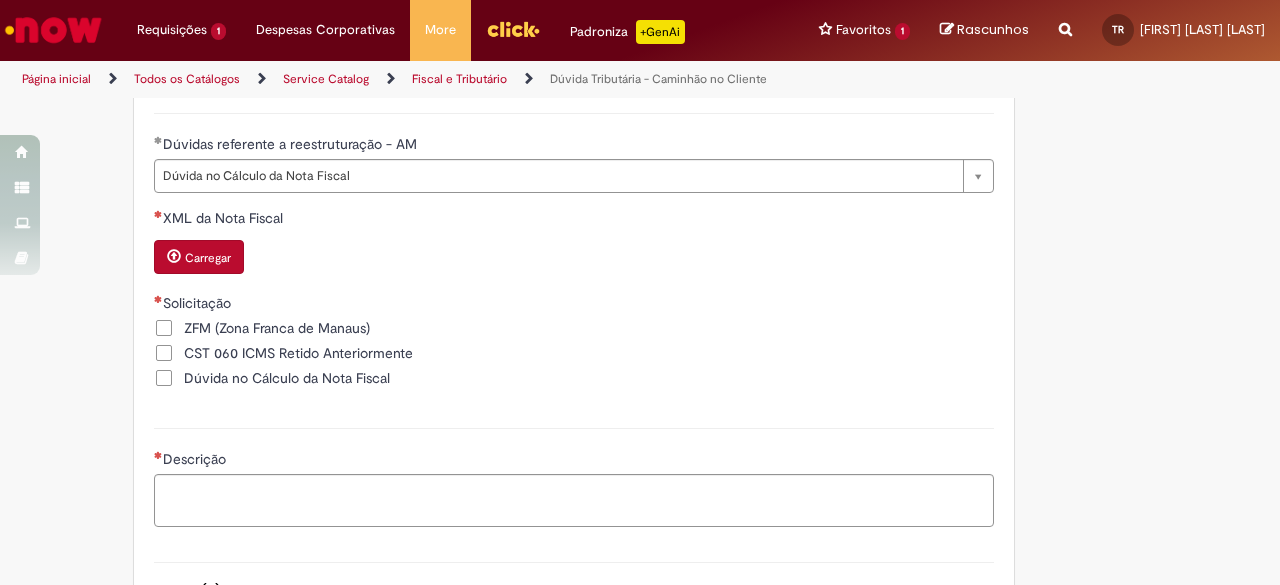 click on "Dúvida no Cálculo da Nota Fiscal" at bounding box center [287, 378] 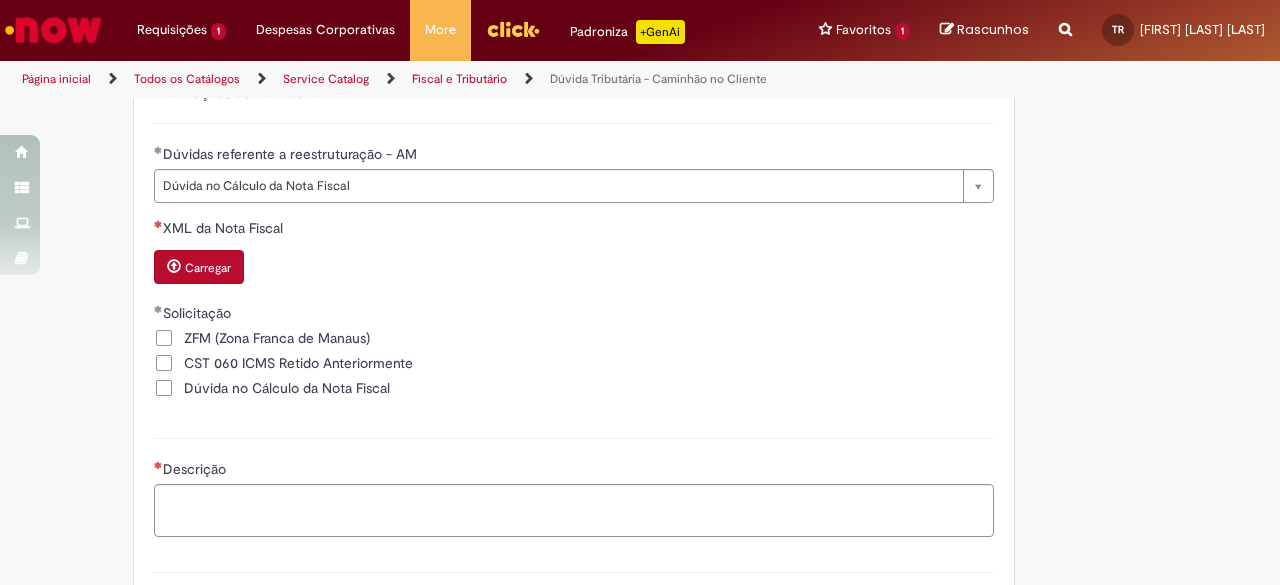 scroll, scrollTop: 900, scrollLeft: 0, axis: vertical 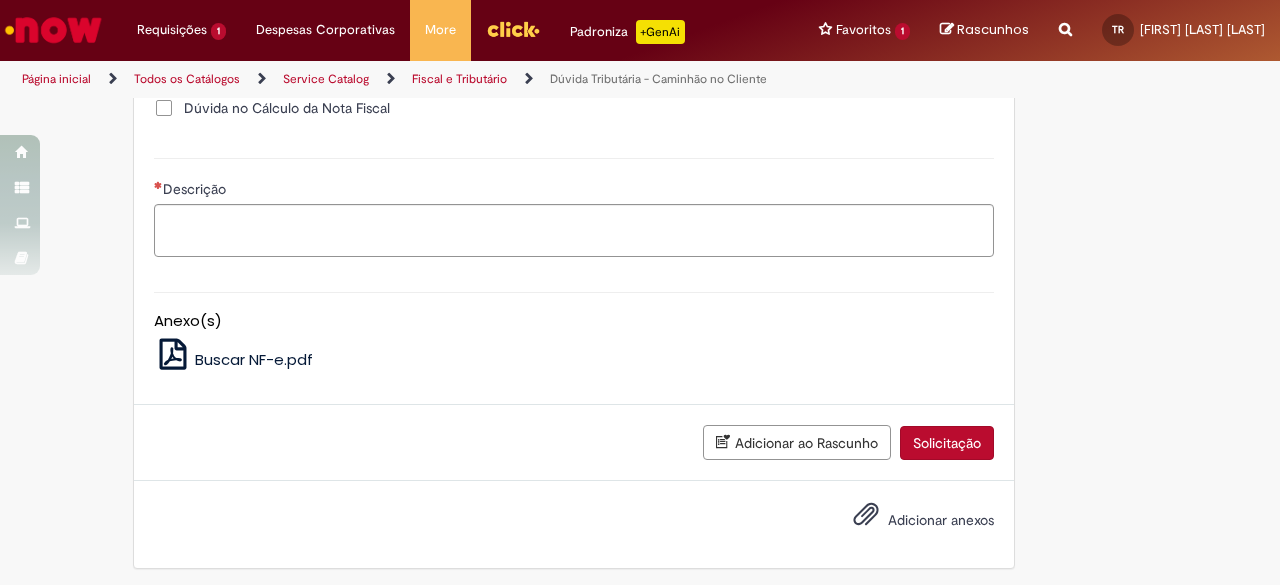 click on "Buscar NF-e.pdf" at bounding box center [254, 359] 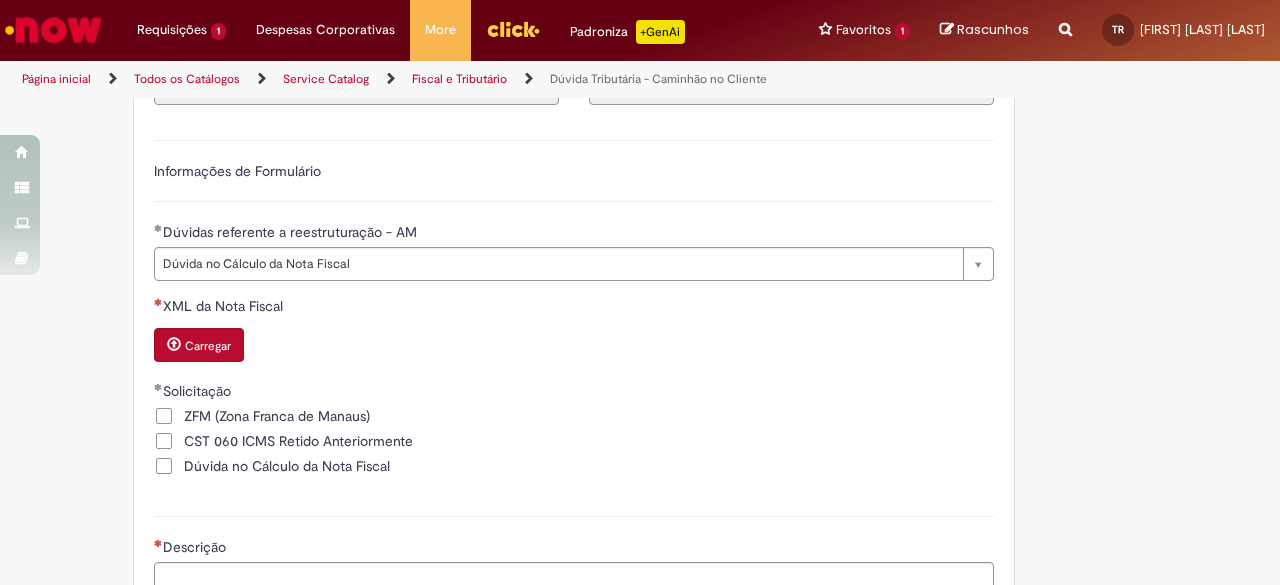 scroll, scrollTop: 770, scrollLeft: 0, axis: vertical 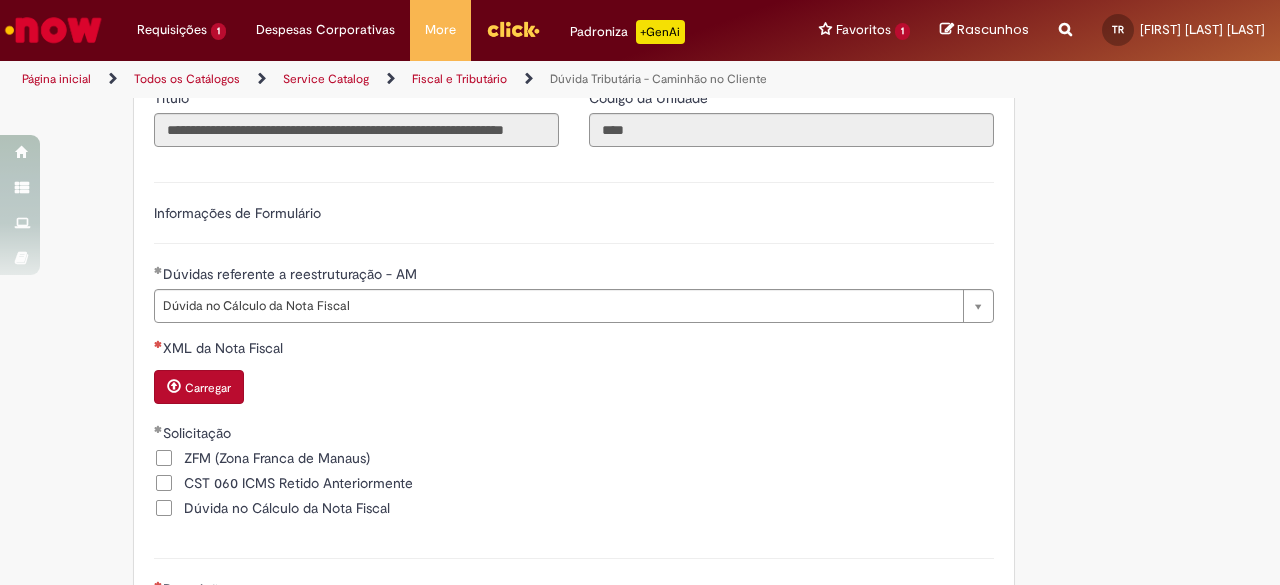 click on "Carregar" at bounding box center (208, 388) 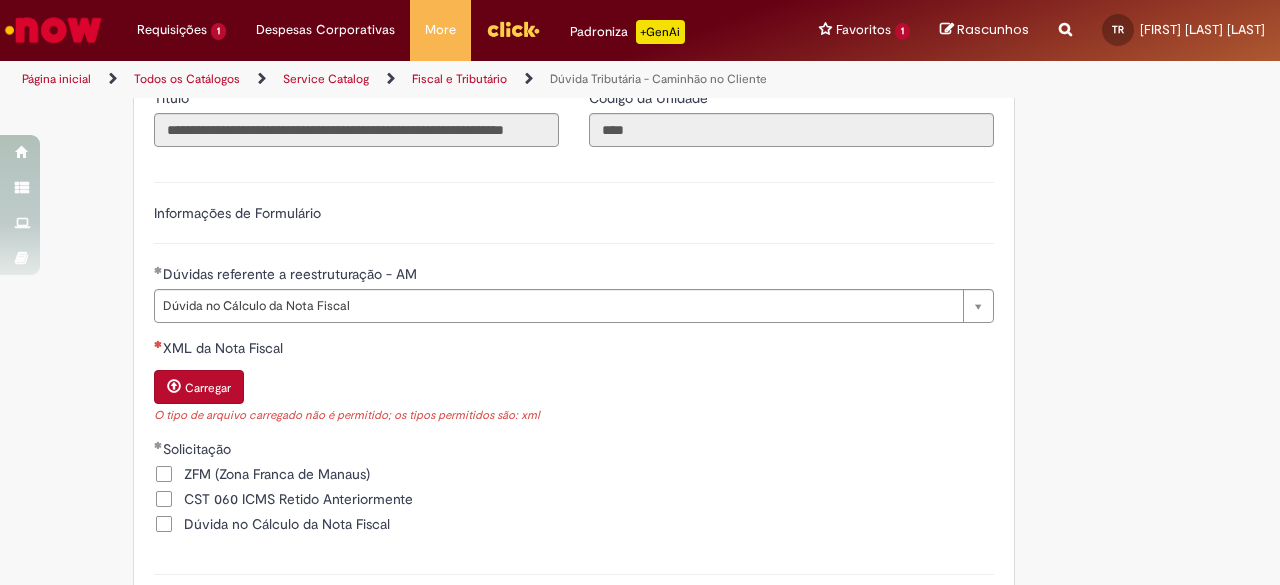 click on "Carregar" at bounding box center [208, 388] 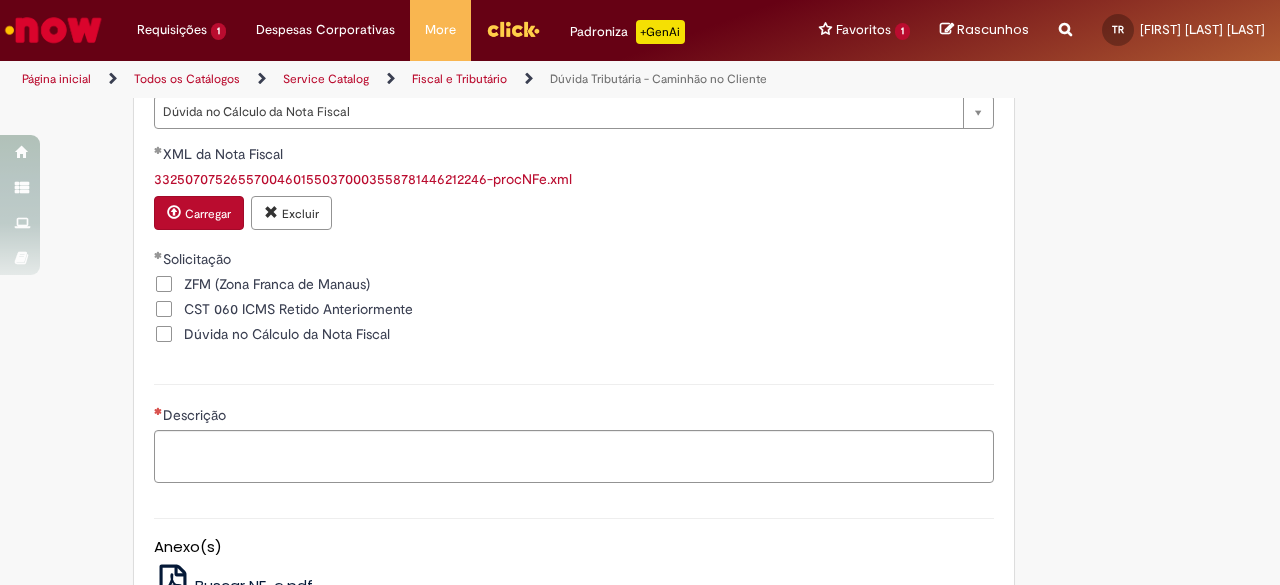 scroll, scrollTop: 970, scrollLeft: 0, axis: vertical 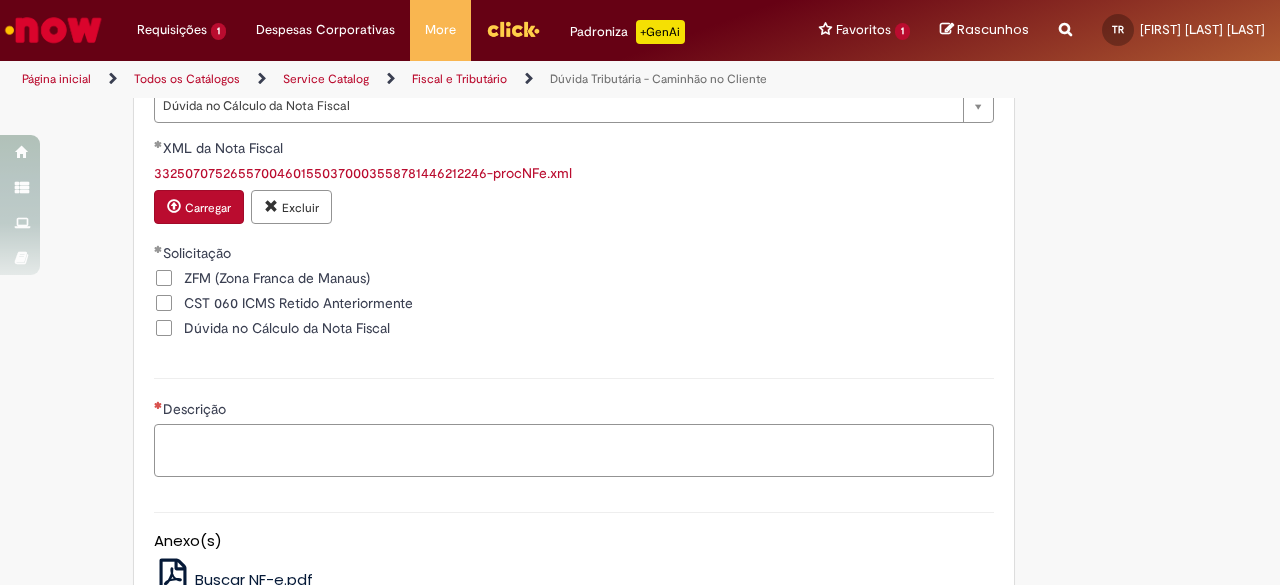 click on "Descrição" at bounding box center [574, 450] 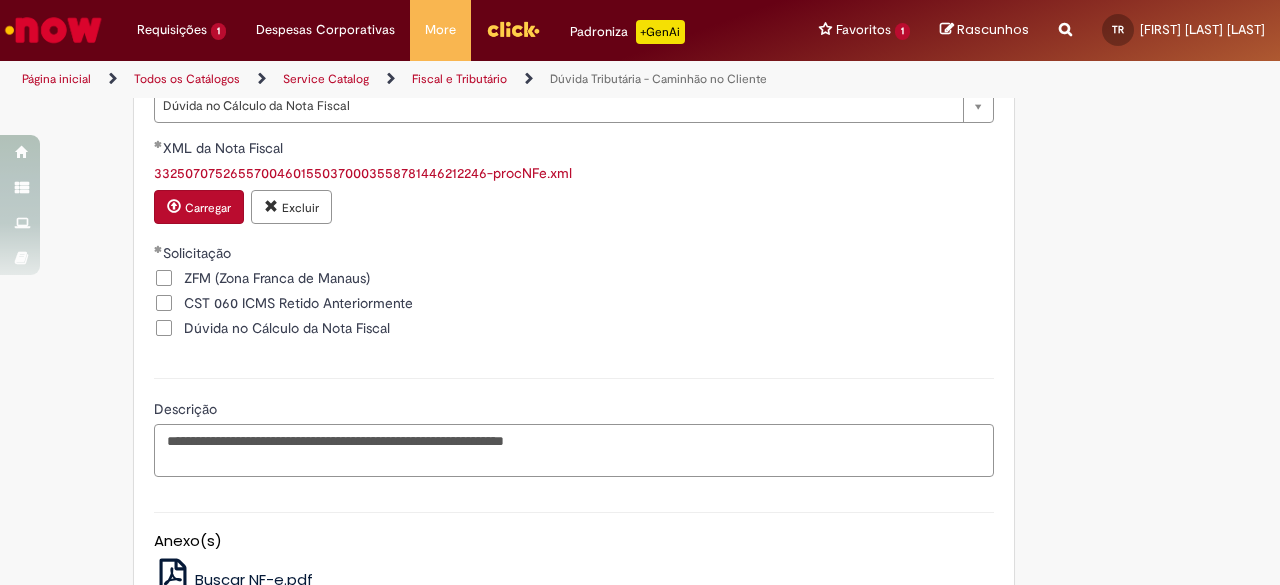 paste on "**********" 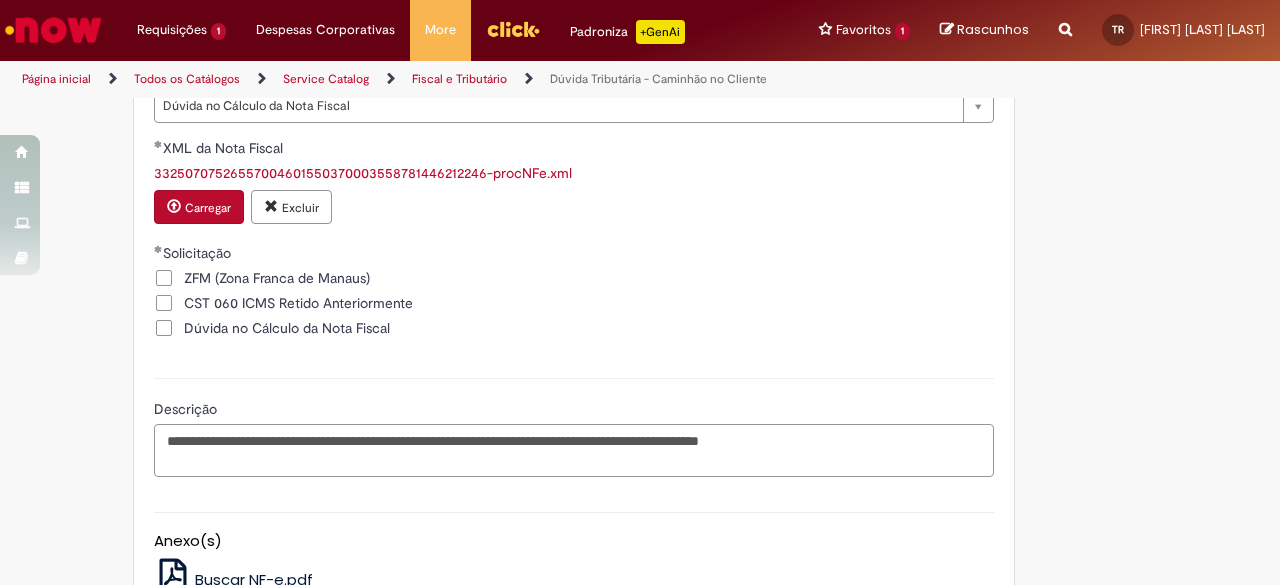 click on "**********" at bounding box center (574, 450) 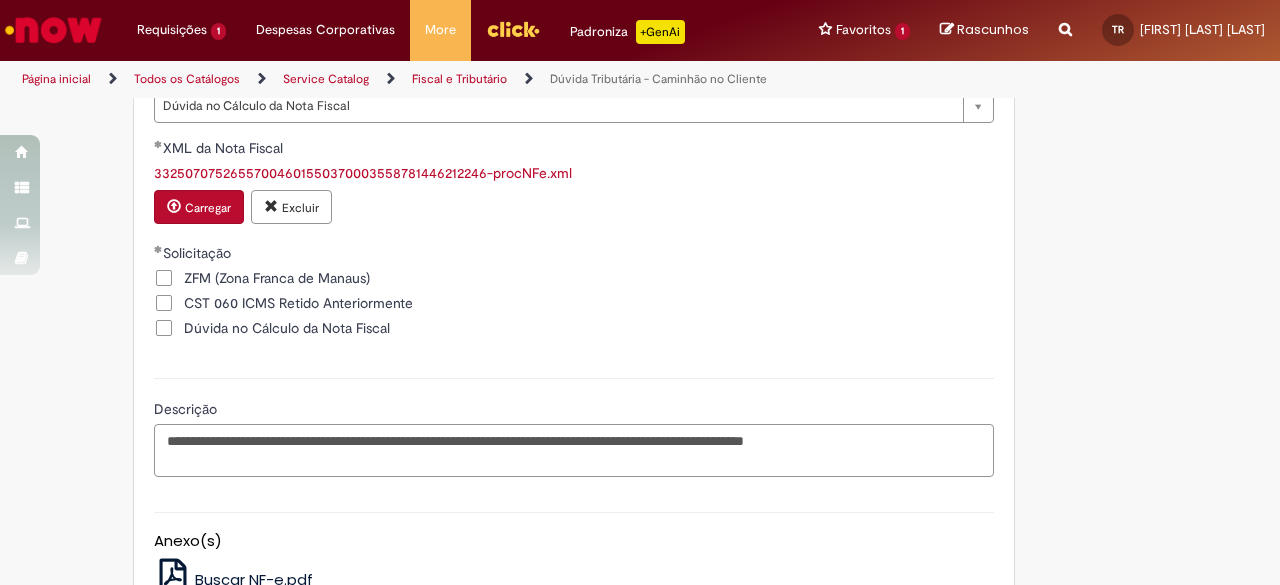 click on "**********" at bounding box center (574, 450) 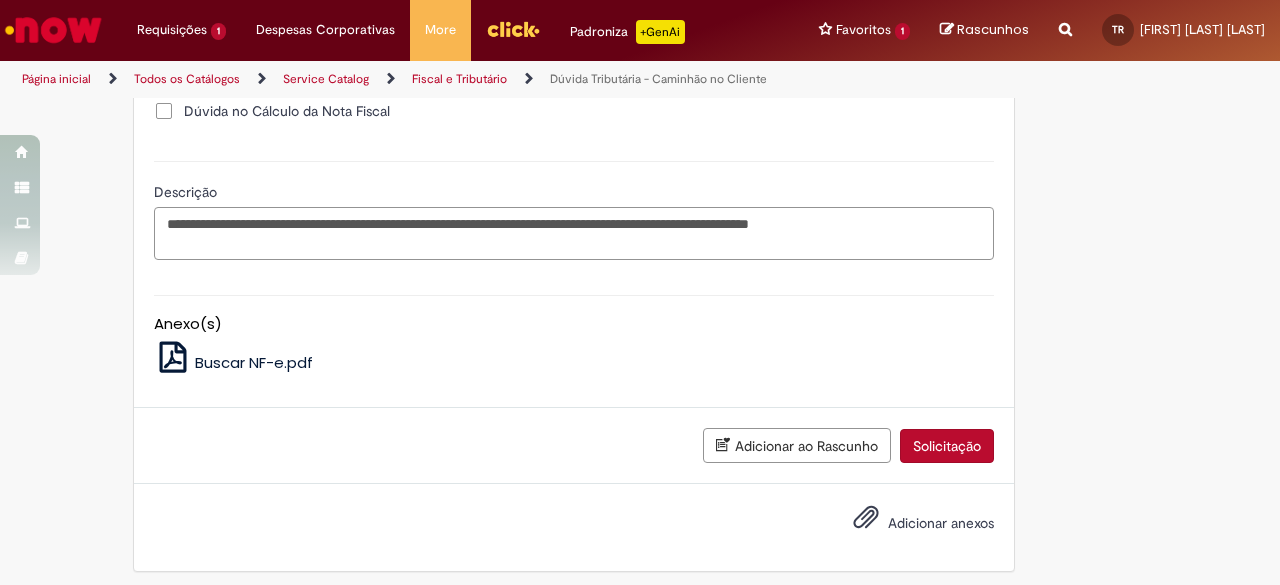 scroll, scrollTop: 1190, scrollLeft: 0, axis: vertical 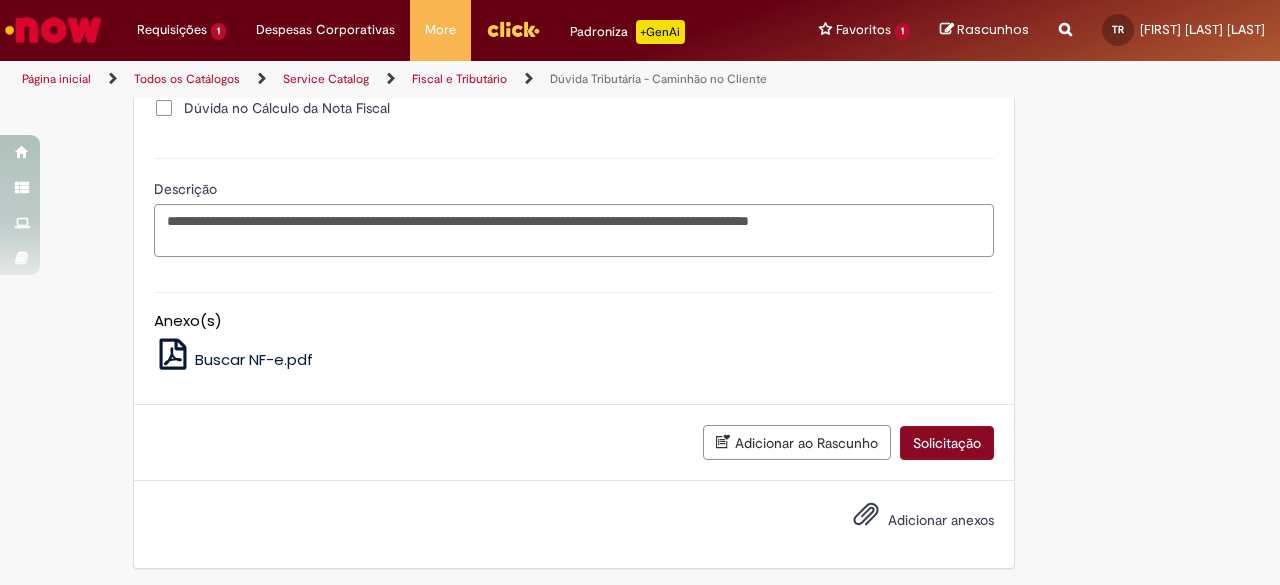 type on "**********" 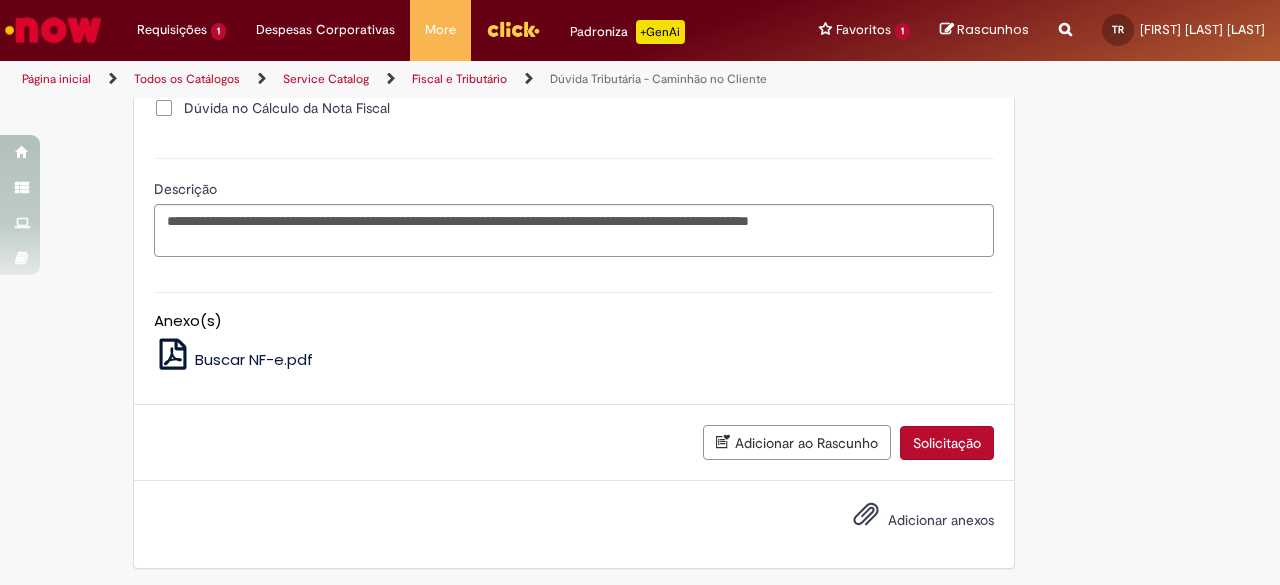 click on "Solicitação" at bounding box center (947, 443) 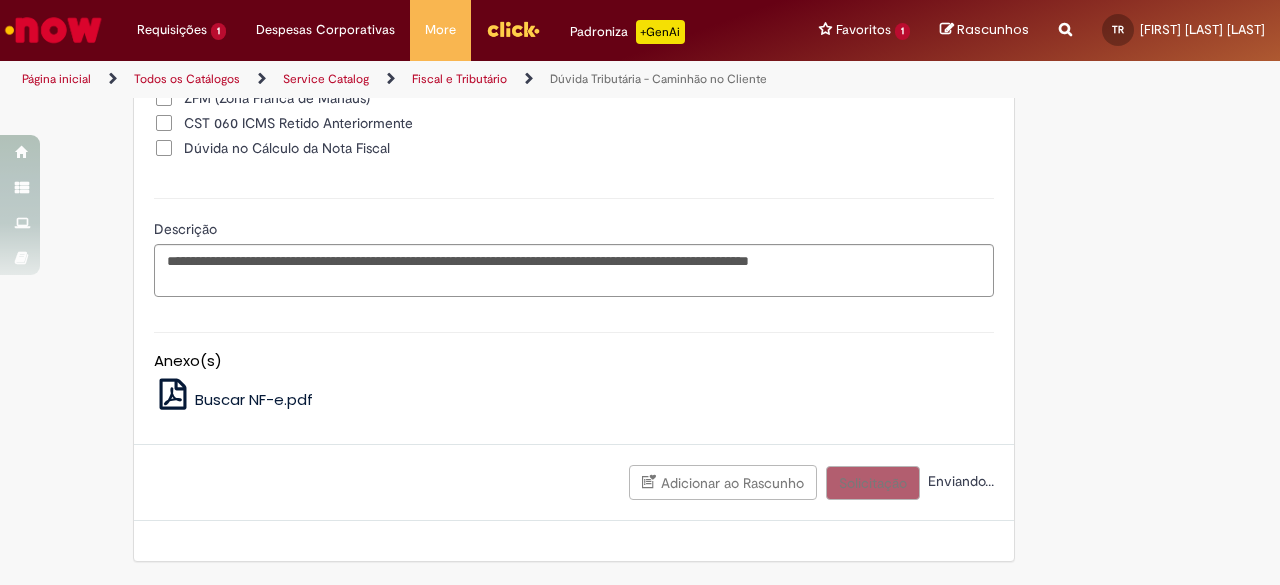 scroll, scrollTop: 1144, scrollLeft: 0, axis: vertical 